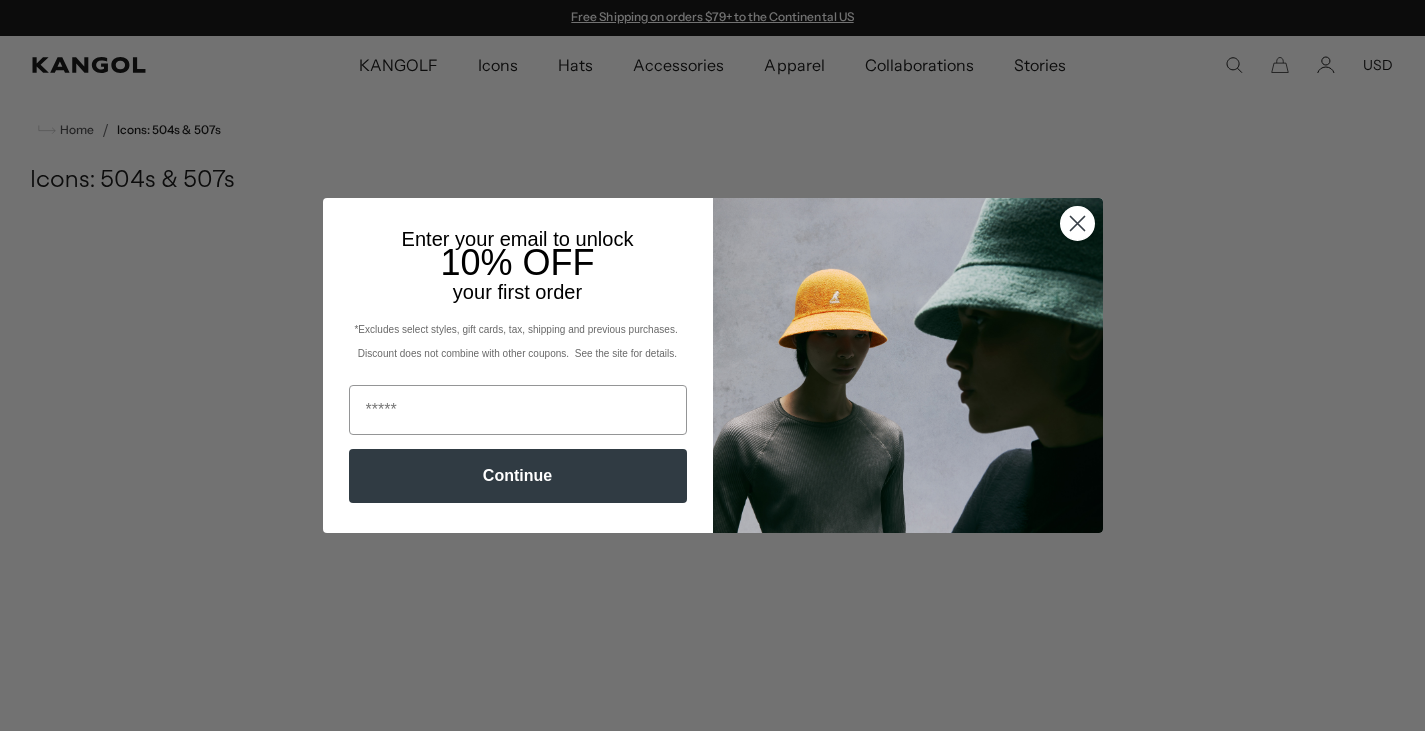 scroll, scrollTop: 0, scrollLeft: 0, axis: both 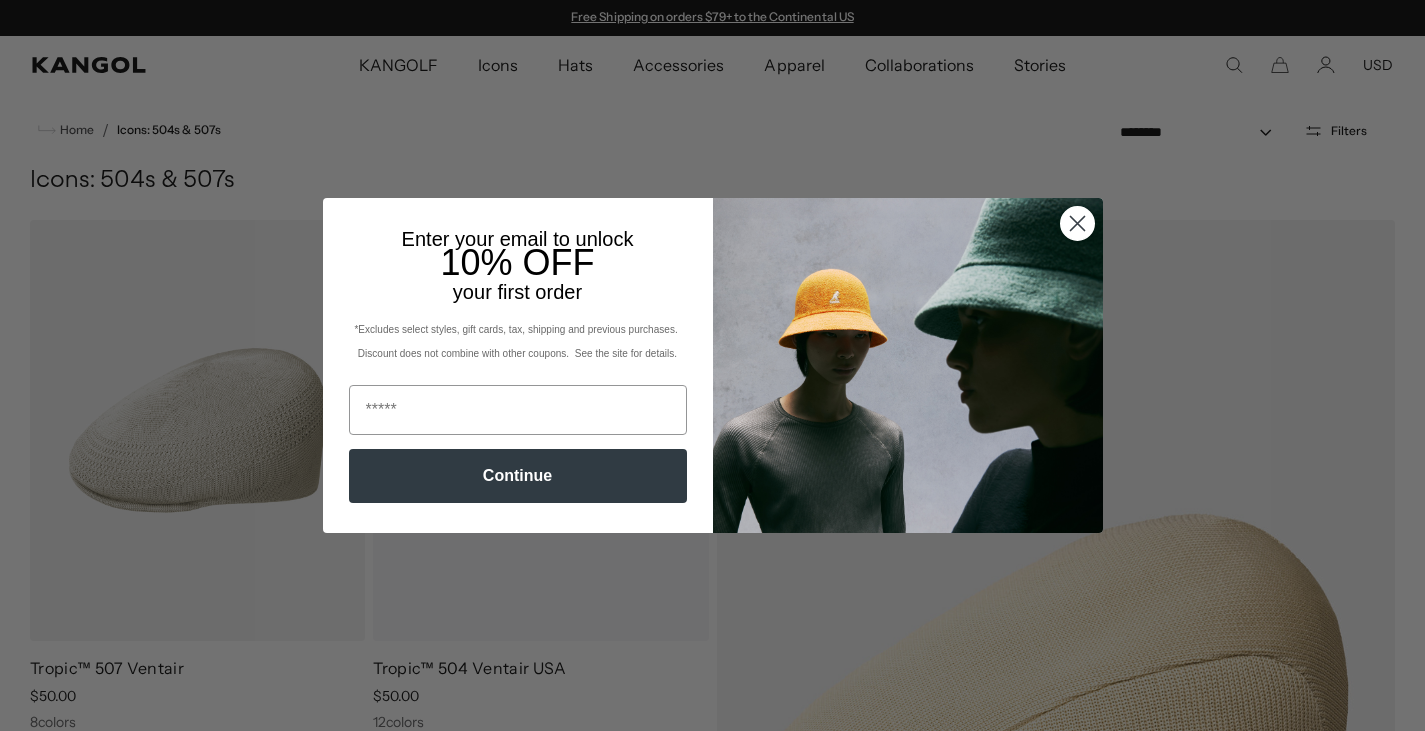click 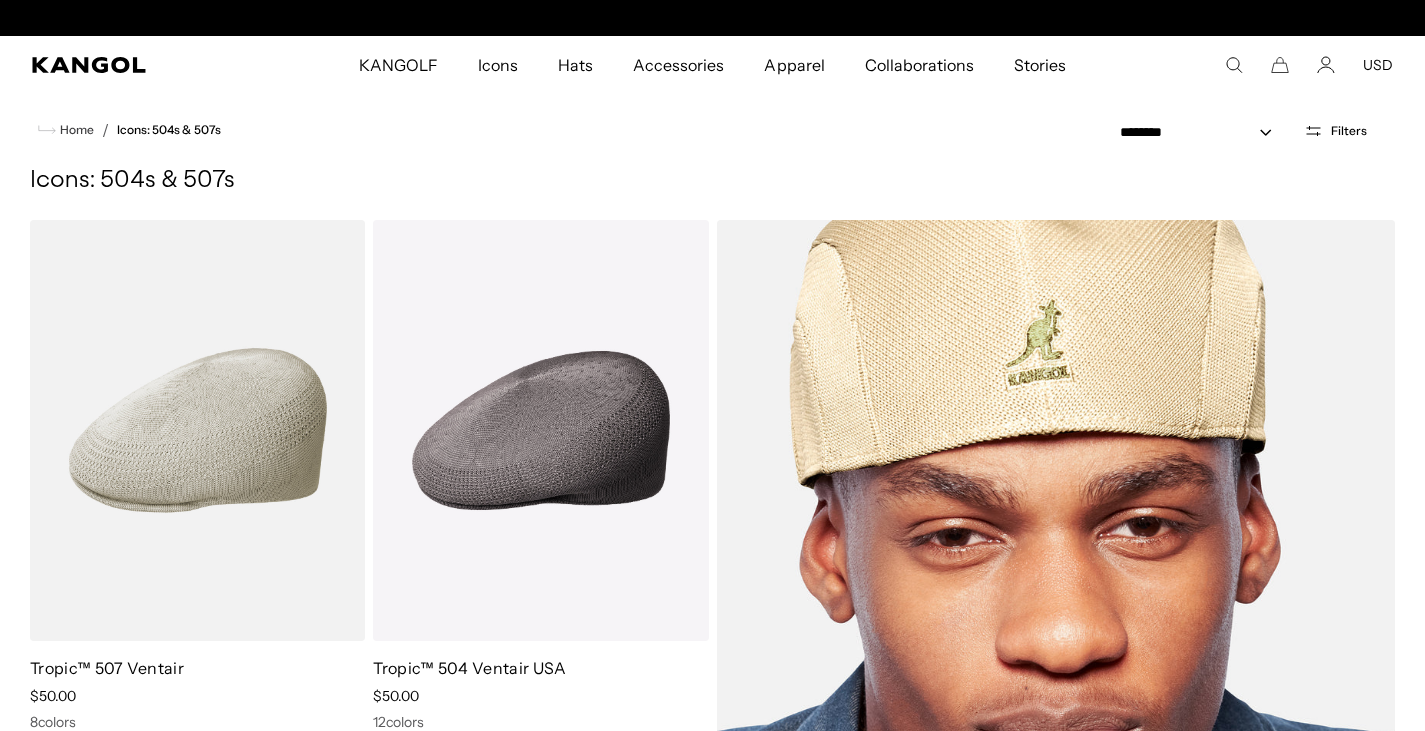 scroll, scrollTop: 0, scrollLeft: 412, axis: horizontal 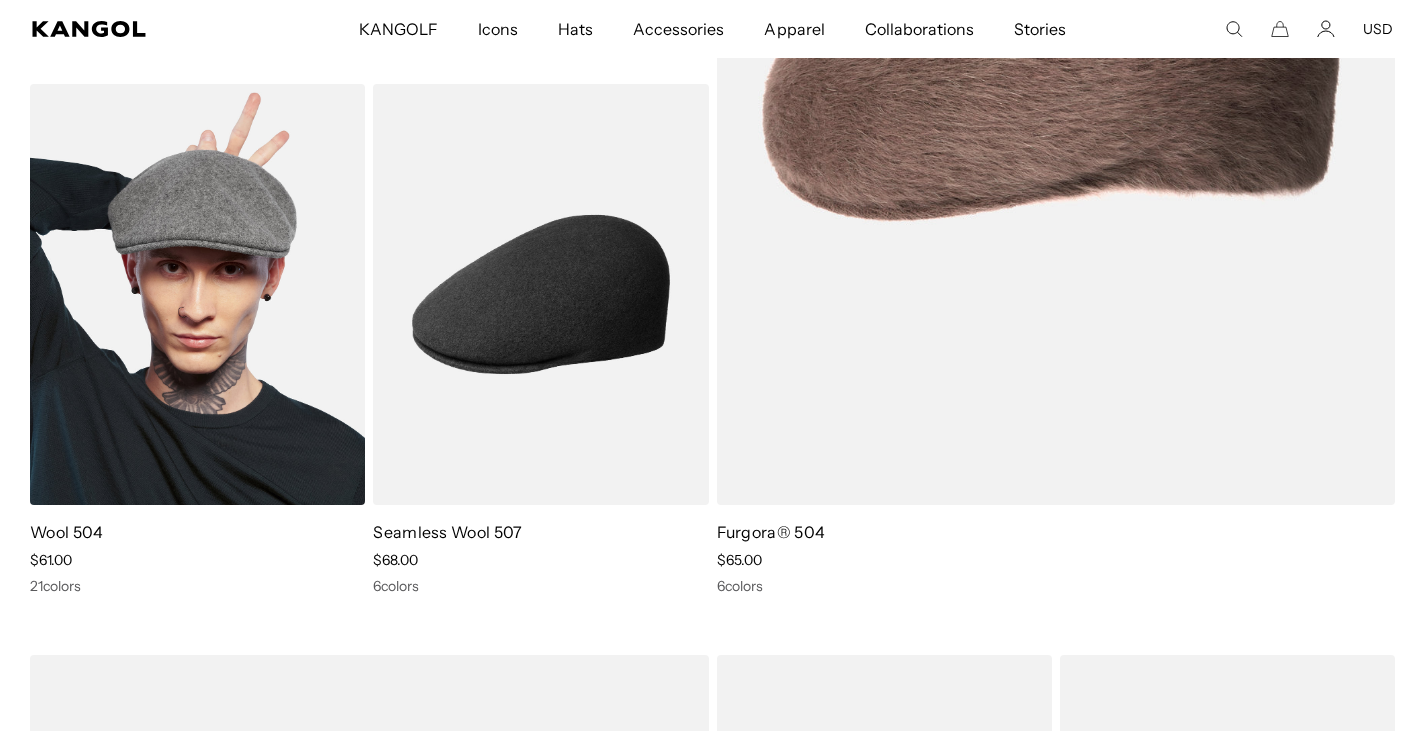 click at bounding box center (197, 294) 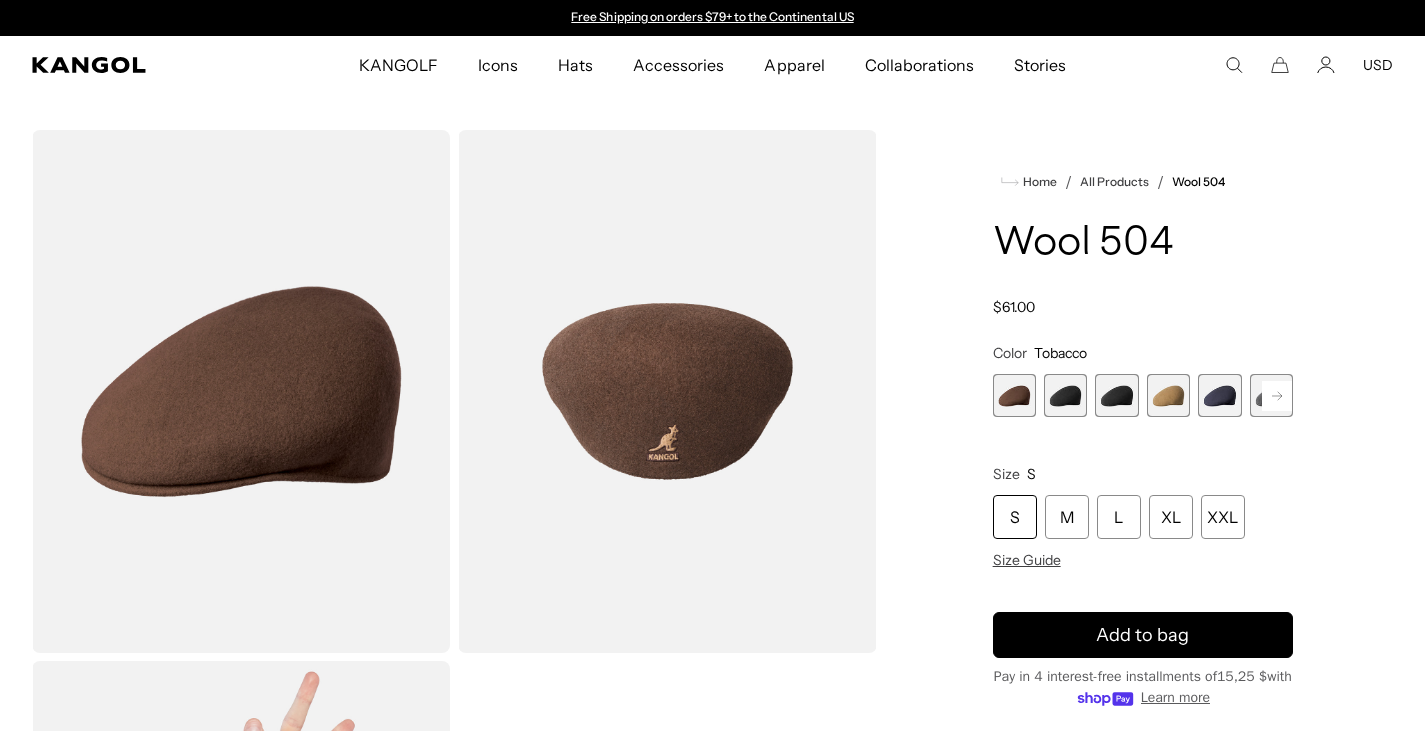 scroll, scrollTop: 0, scrollLeft: 0, axis: both 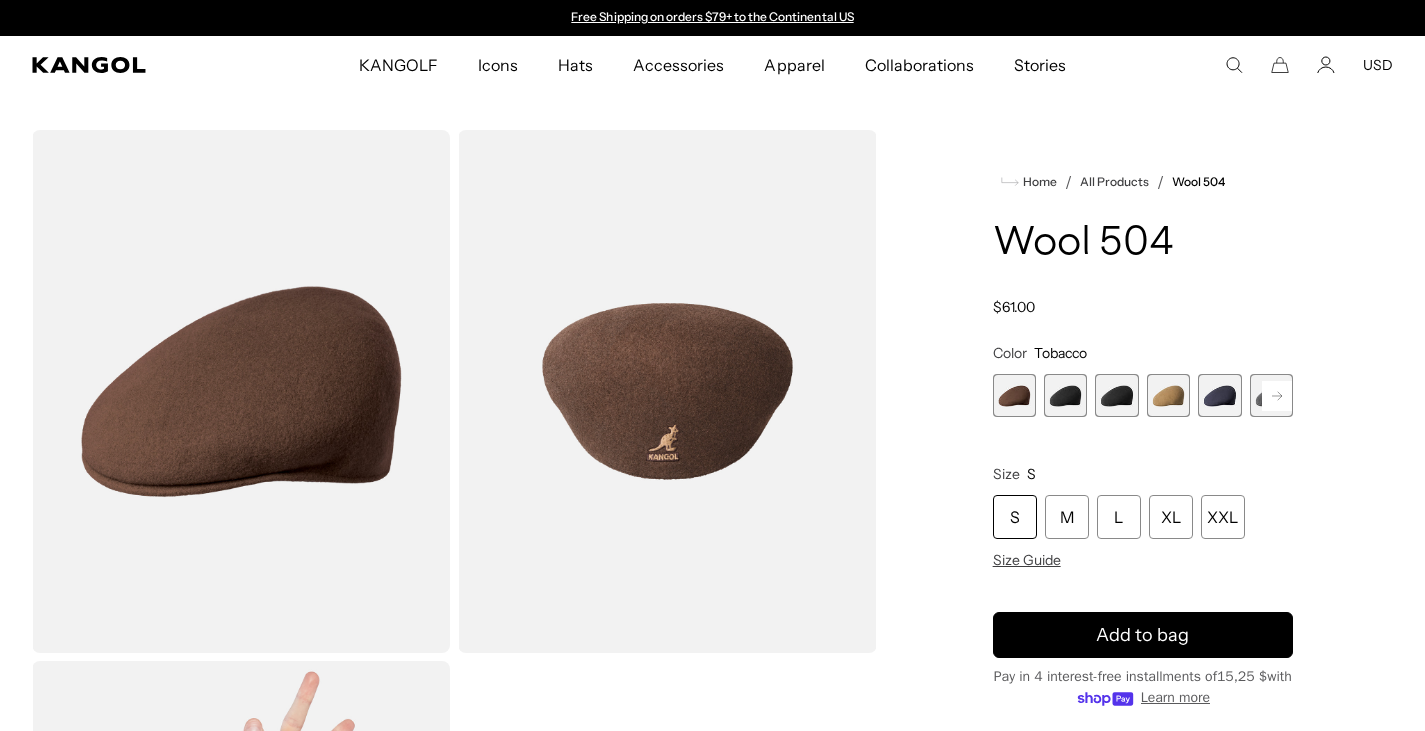 click at bounding box center [1168, 395] 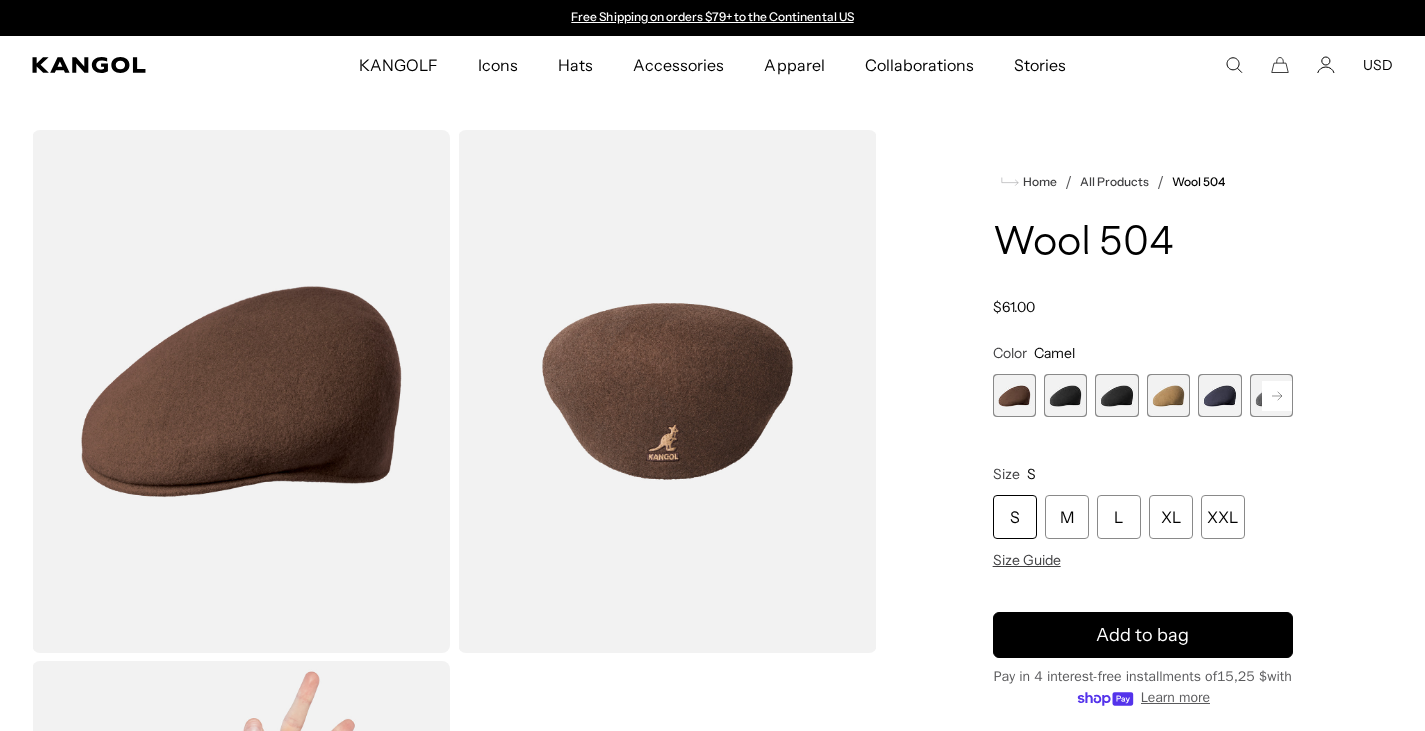 scroll, scrollTop: 0, scrollLeft: 0, axis: both 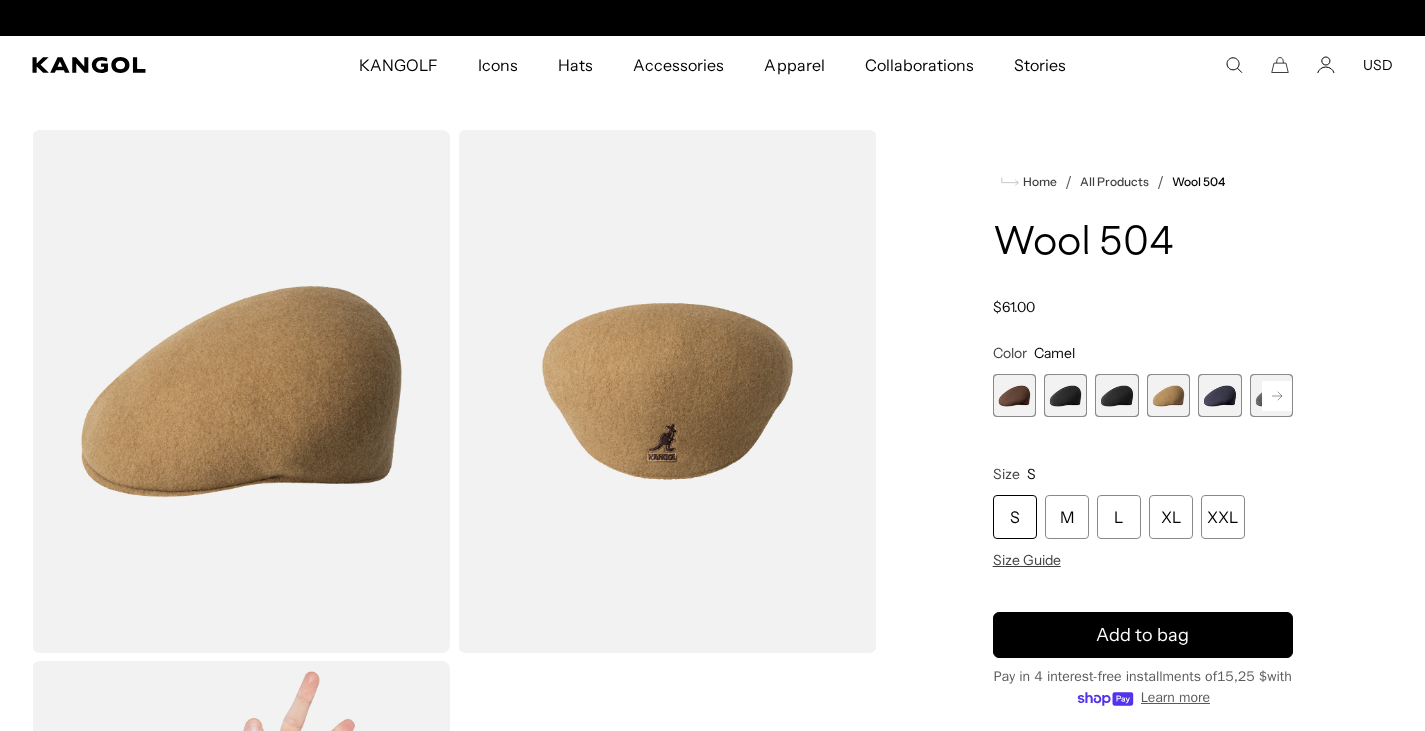 click 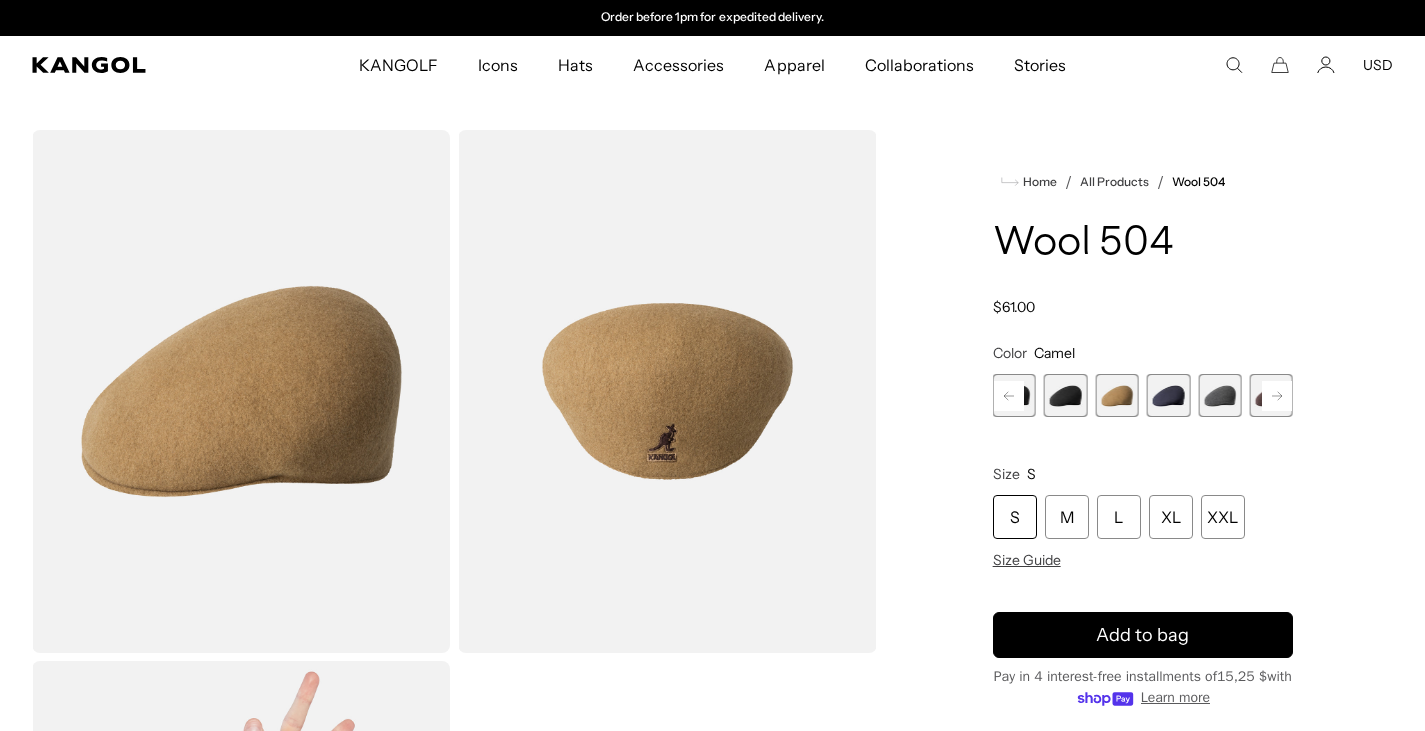 click 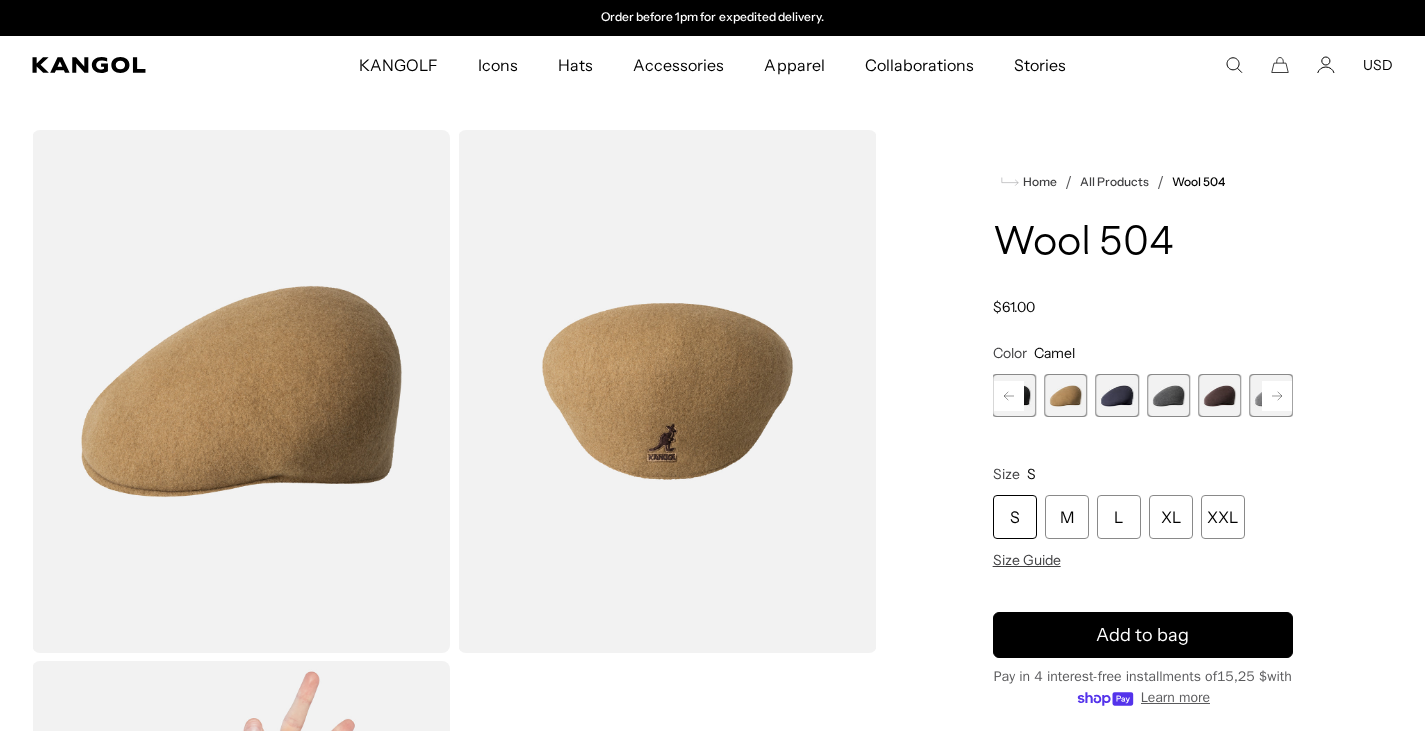 click 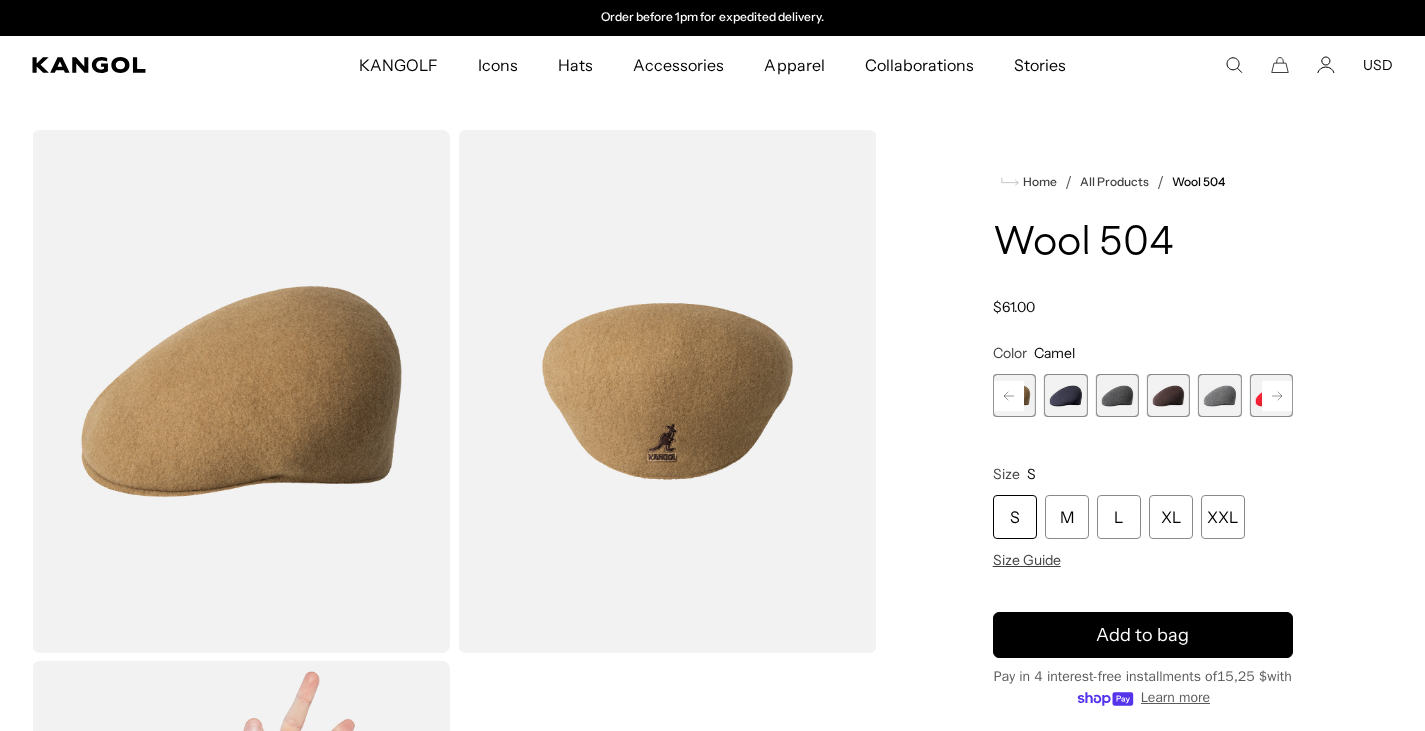 click 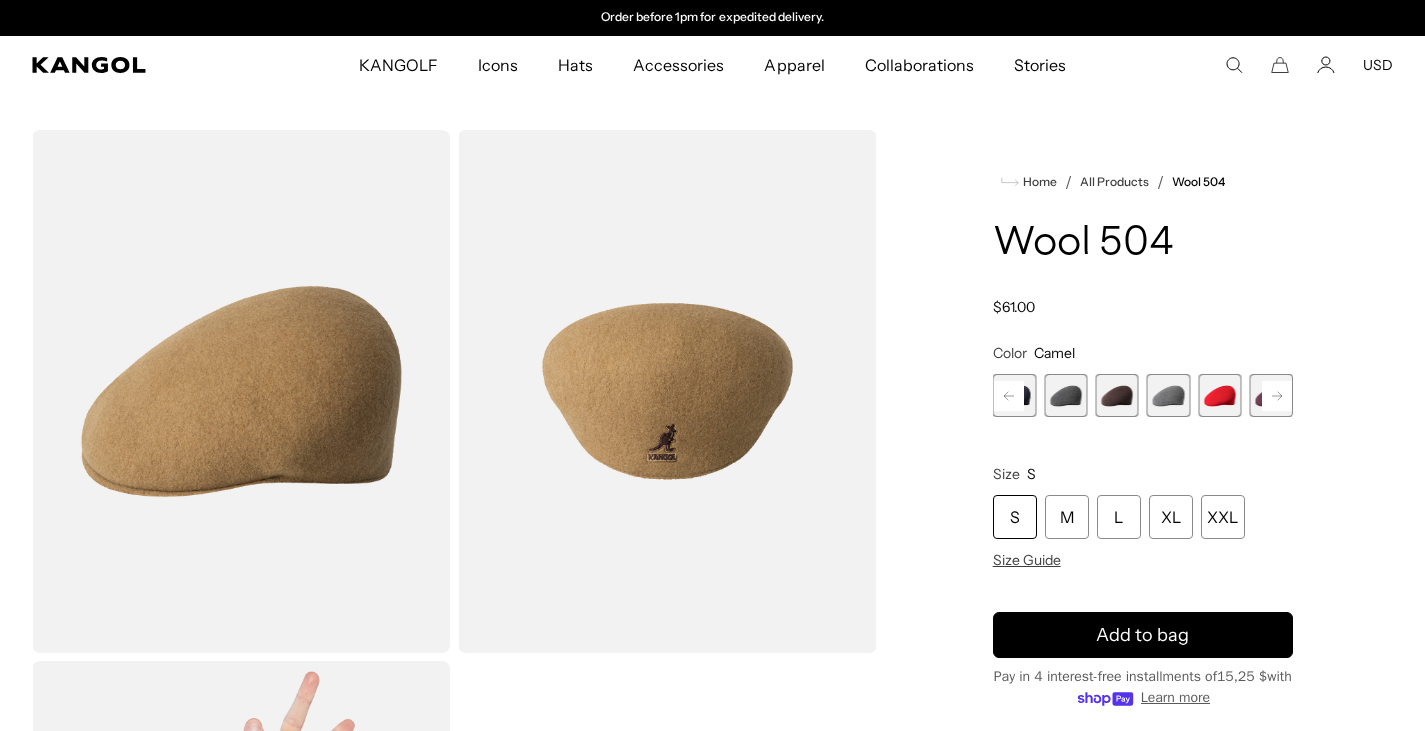 click 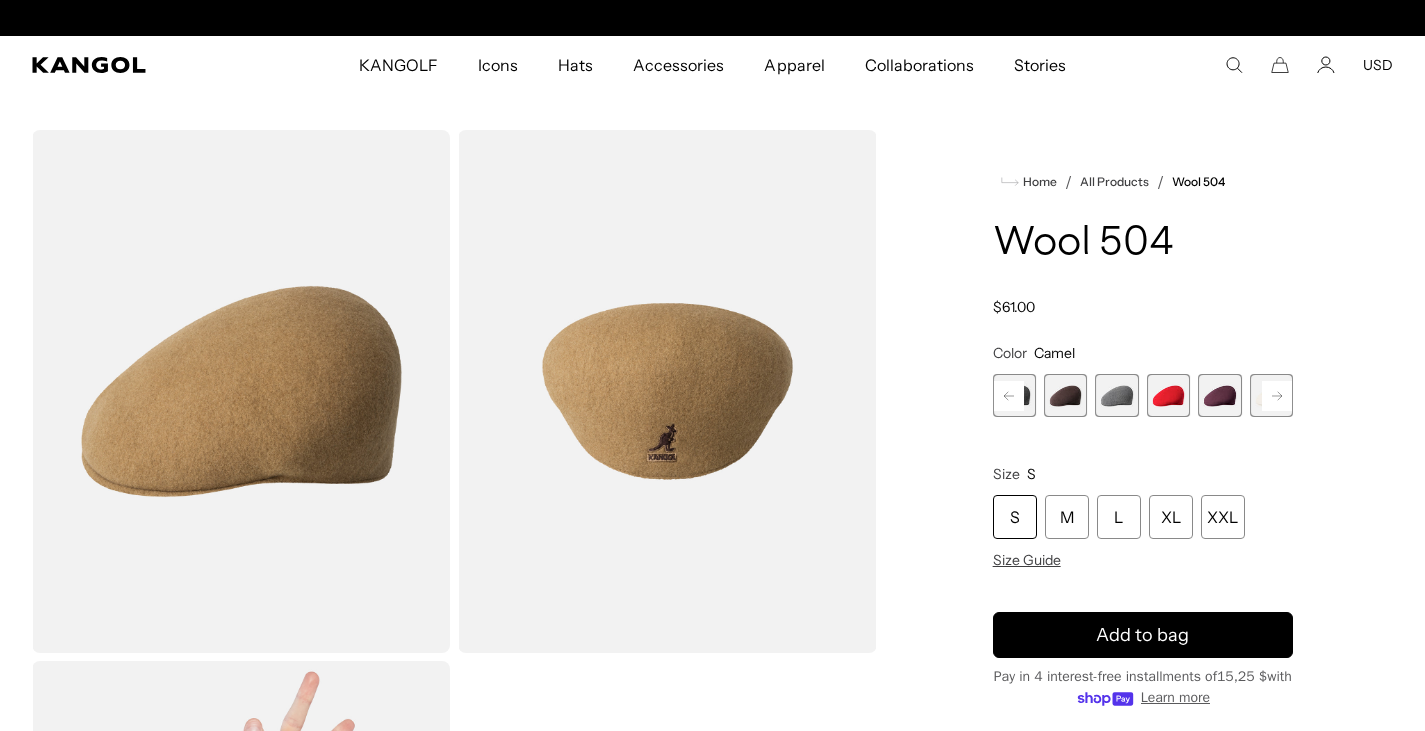 scroll, scrollTop: 0, scrollLeft: 0, axis: both 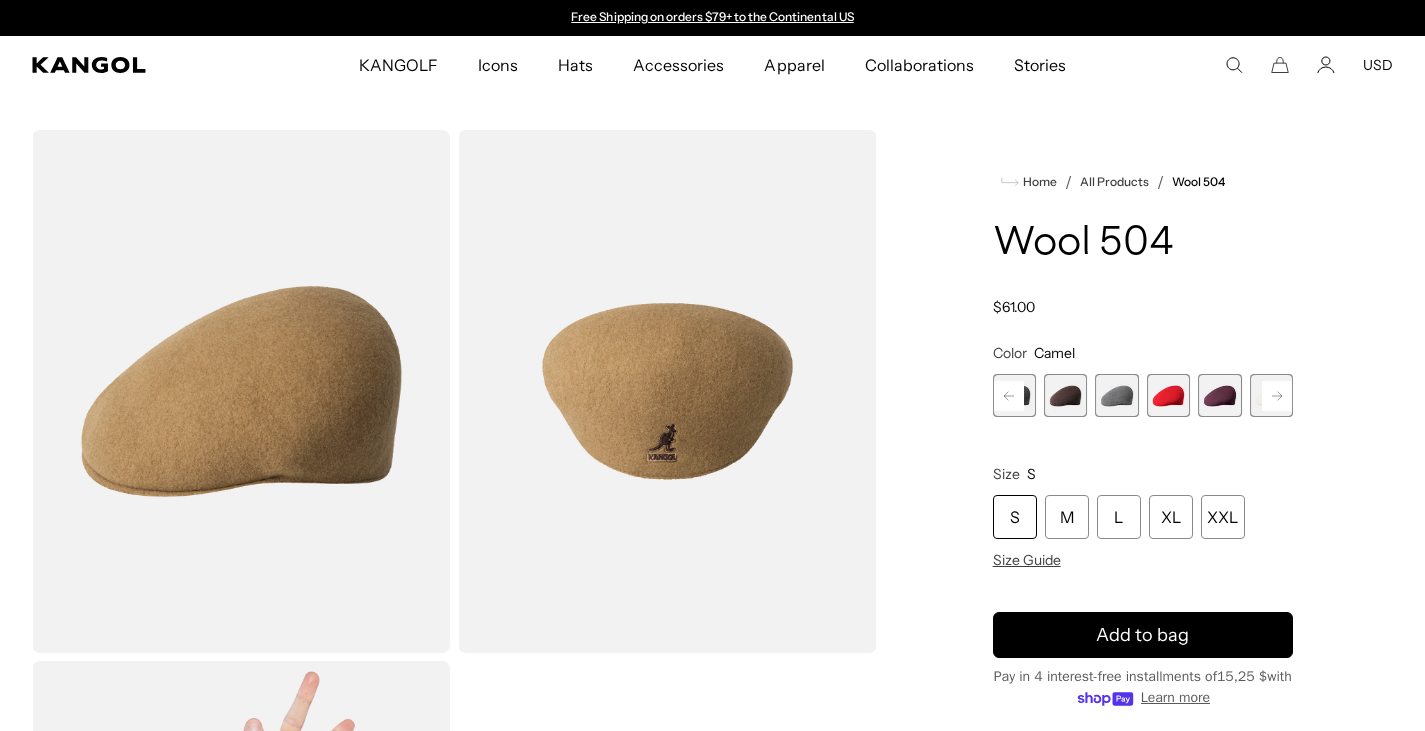 click 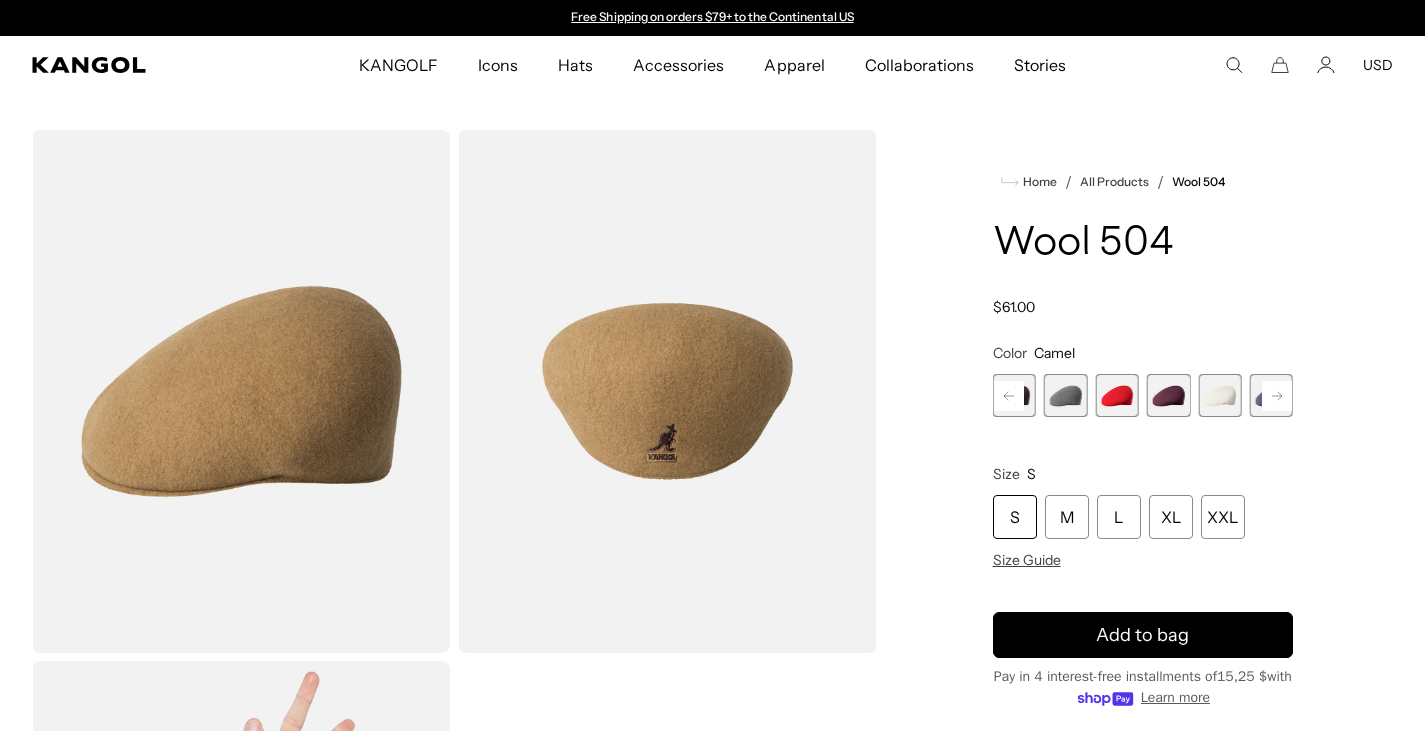 click 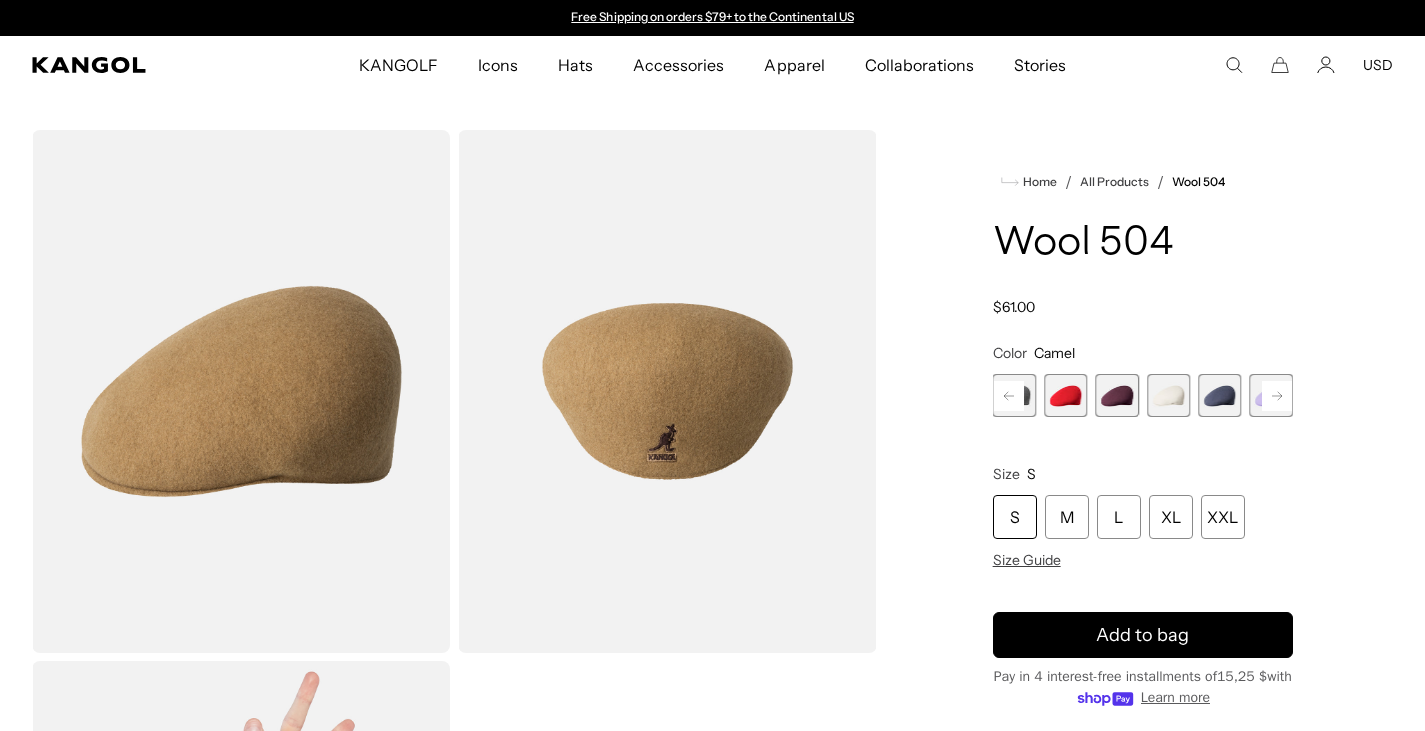 click at bounding box center [1116, 395] 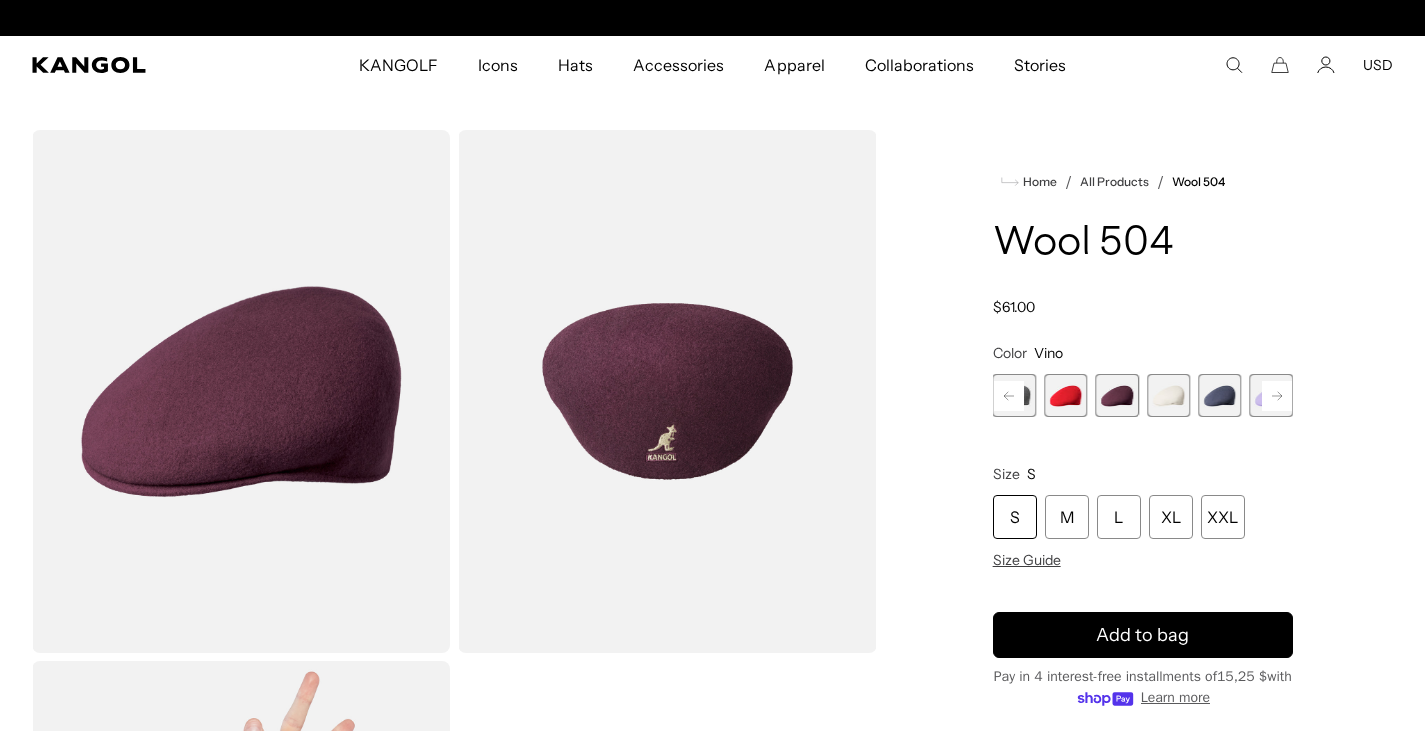 scroll, scrollTop: 0, scrollLeft: 412, axis: horizontal 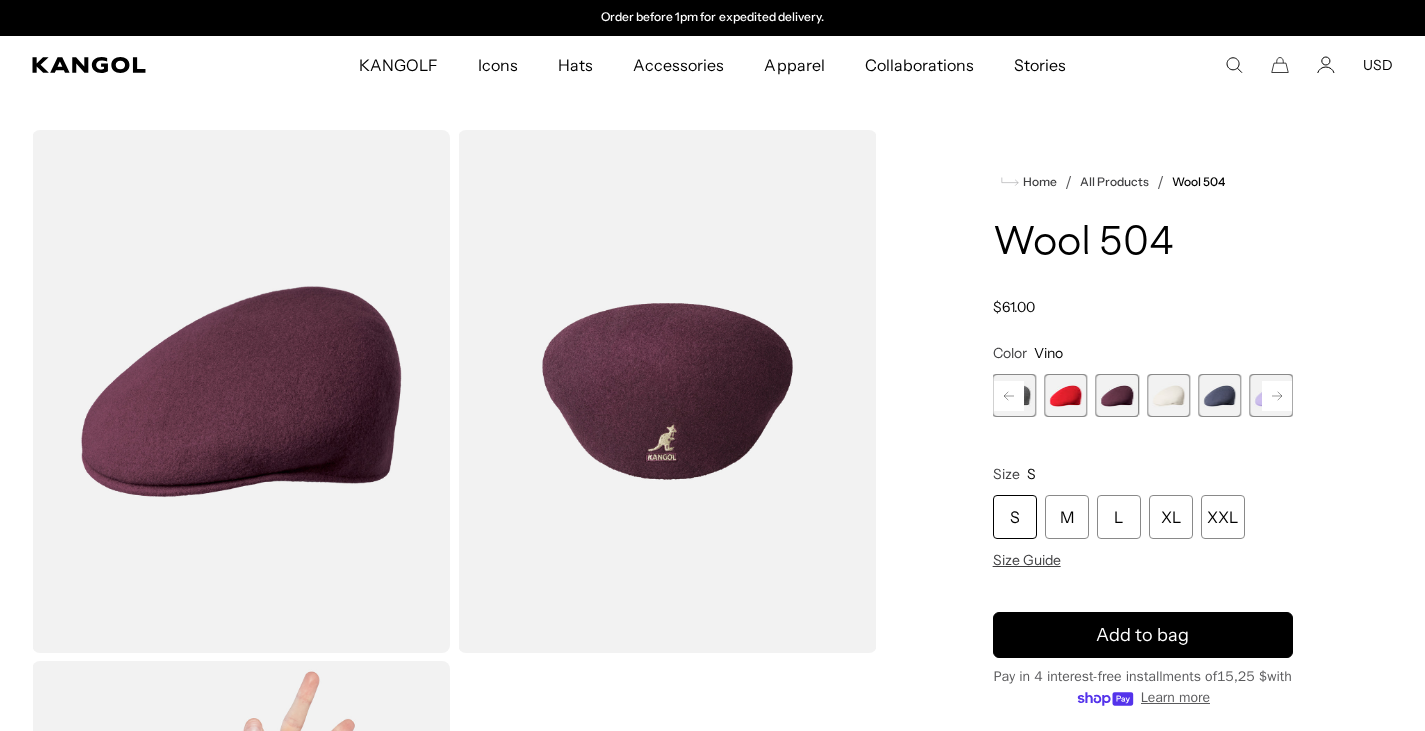 click 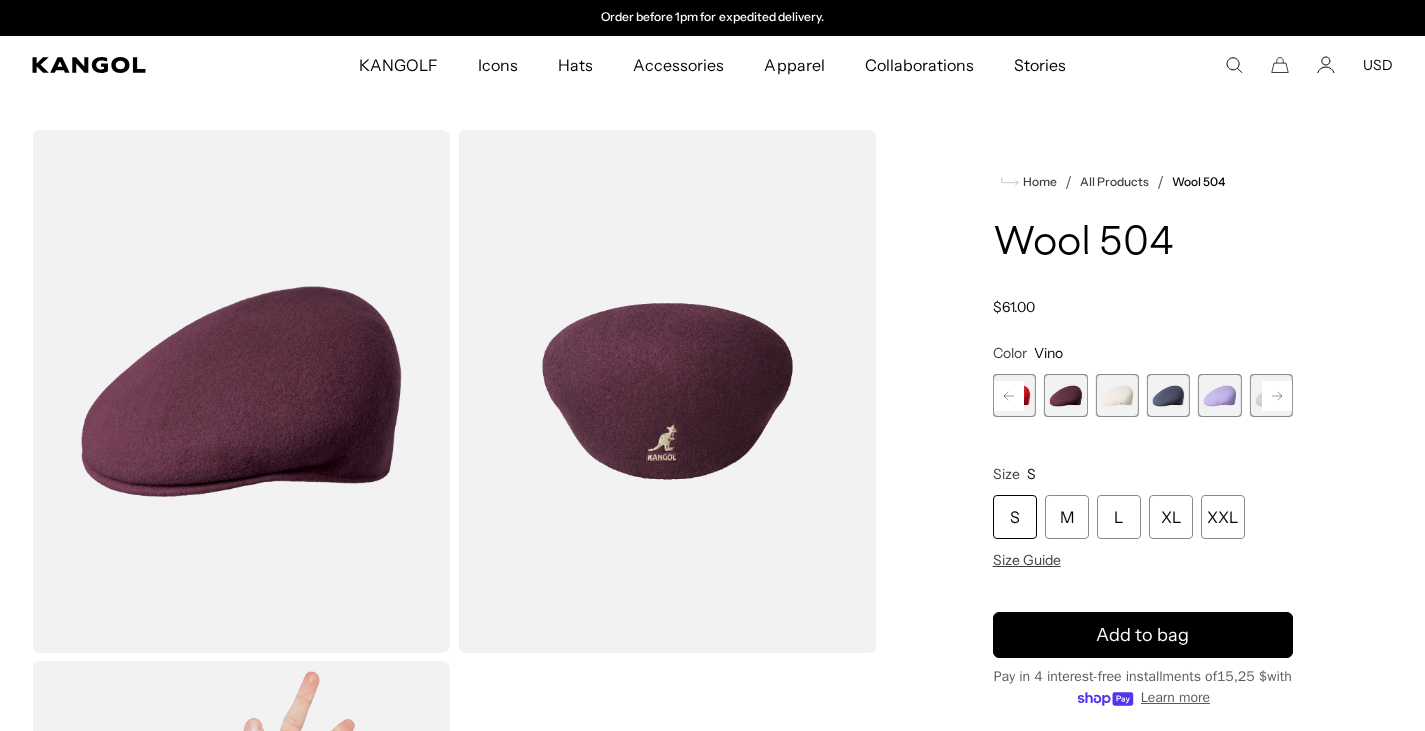 click 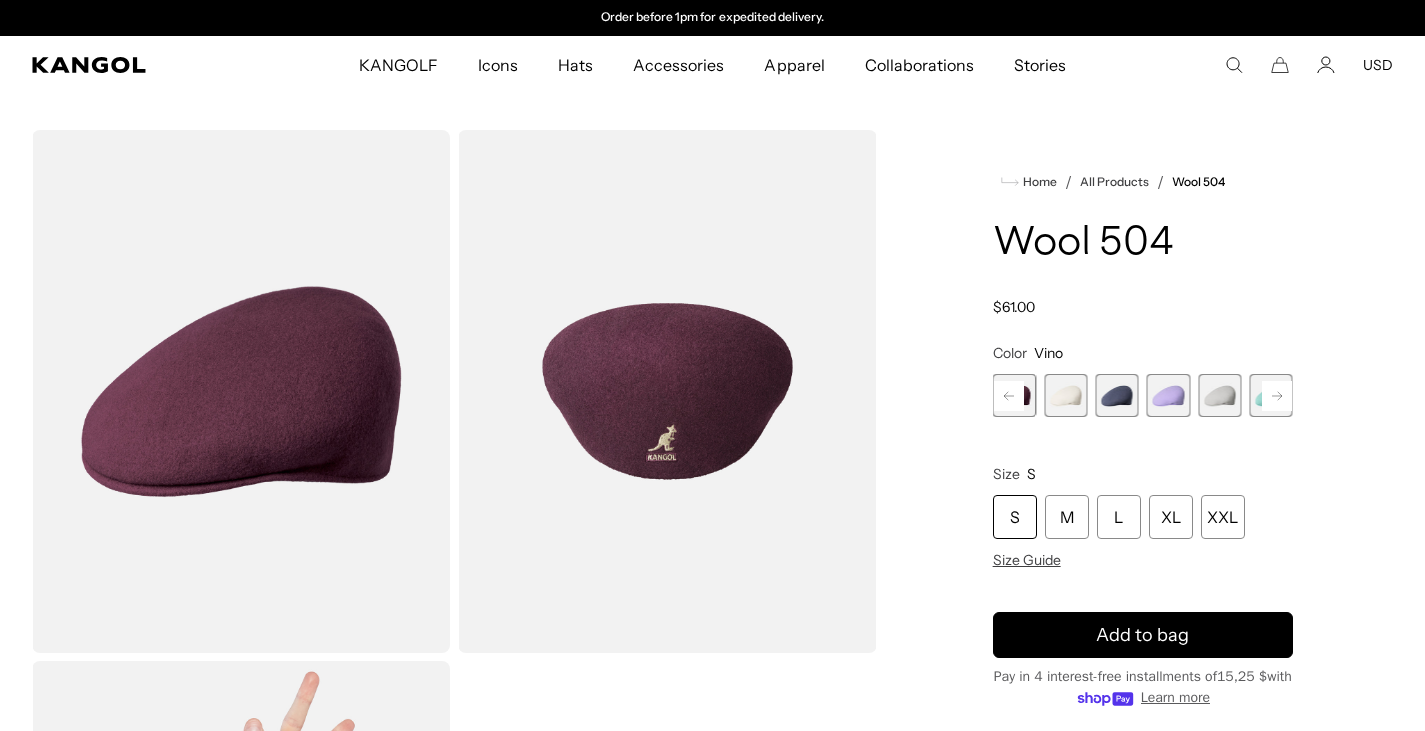 click 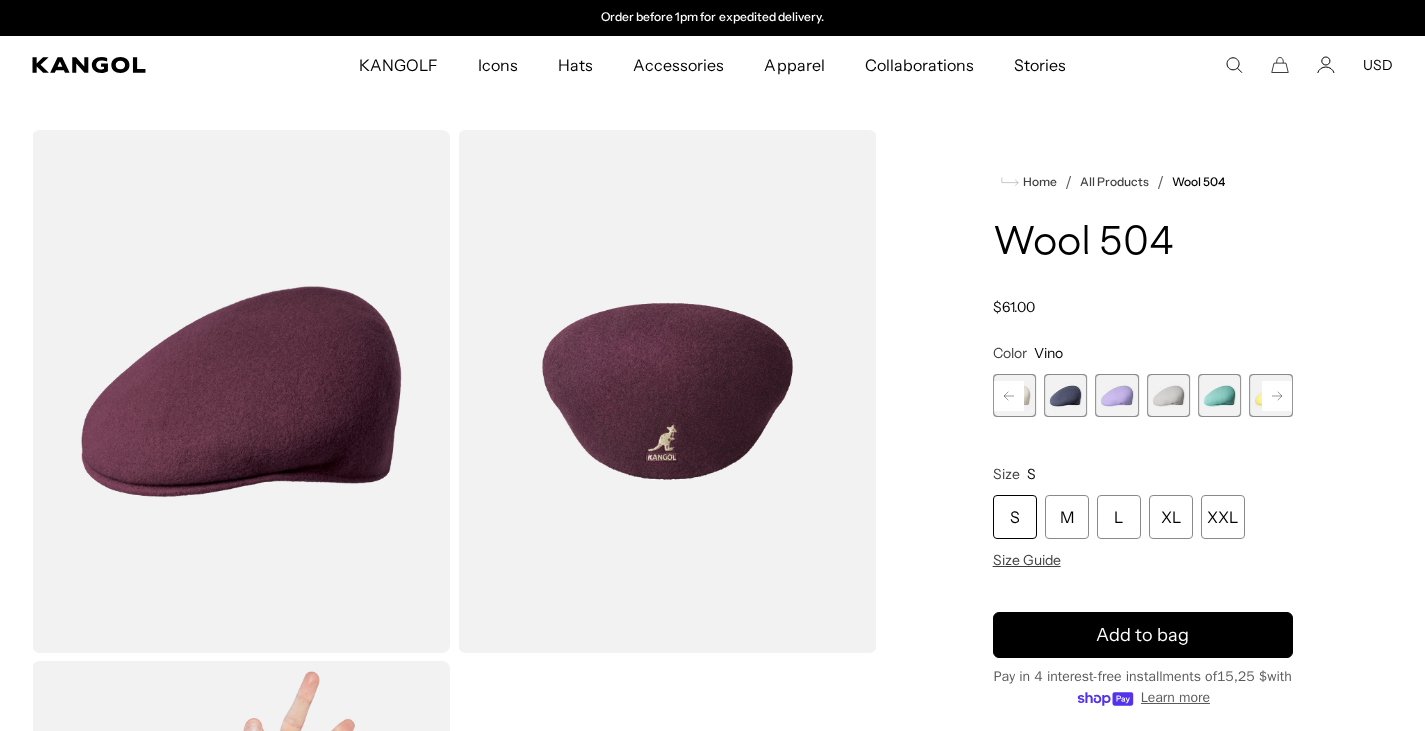 click 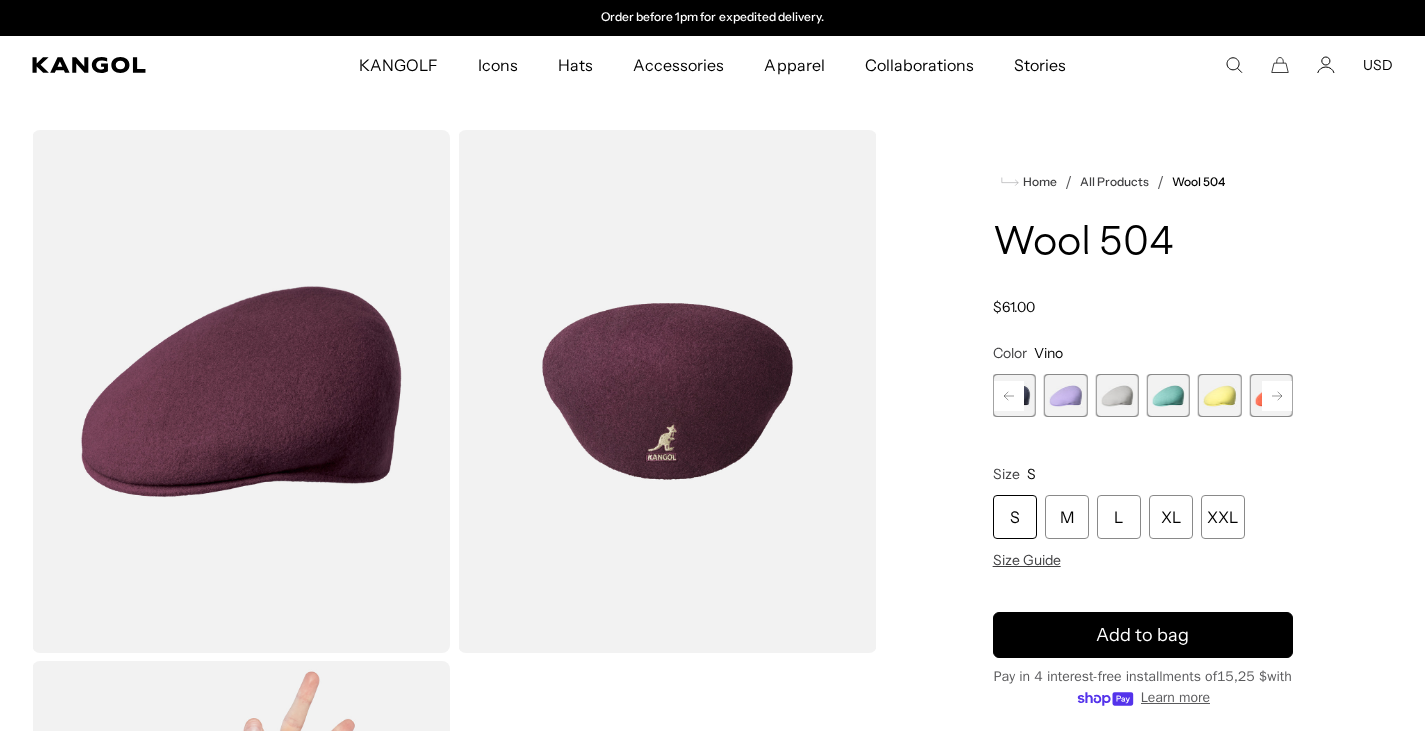 click 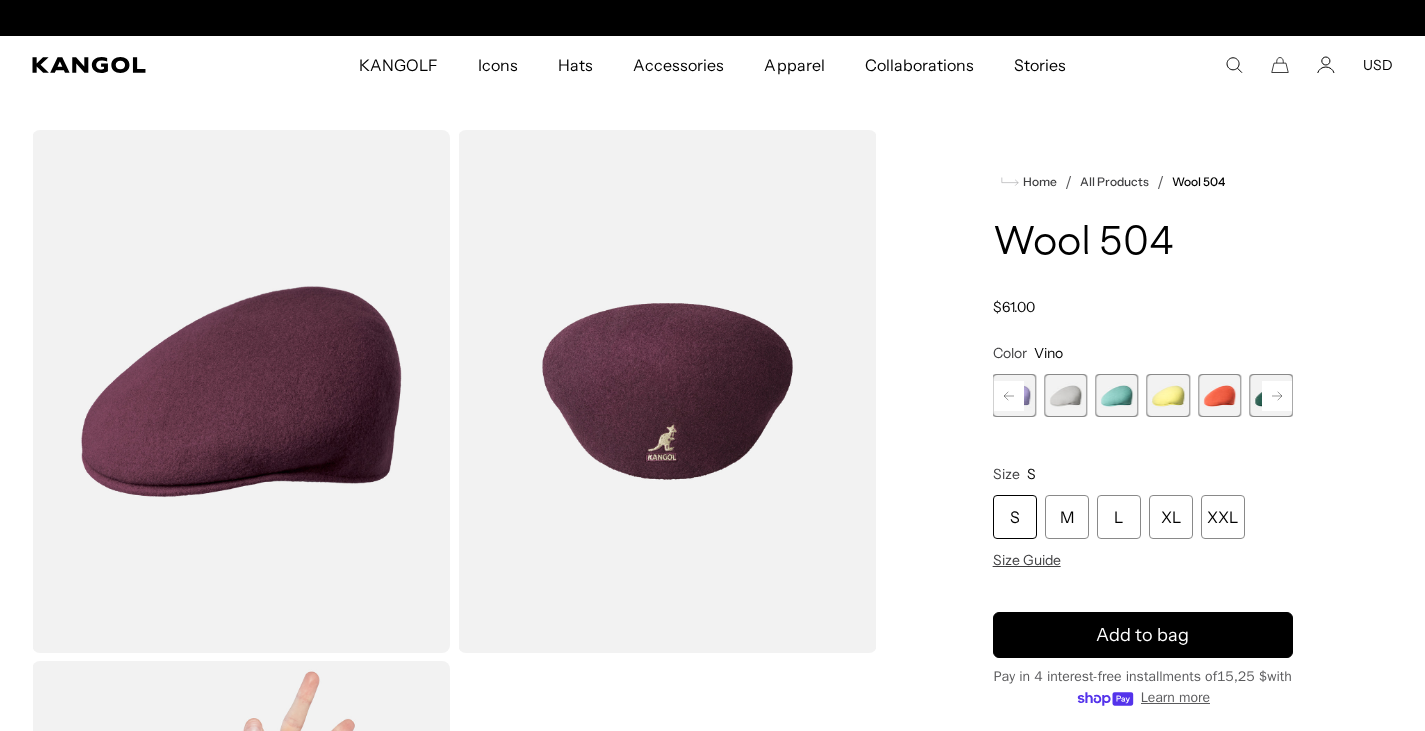 scroll, scrollTop: 0, scrollLeft: 0, axis: both 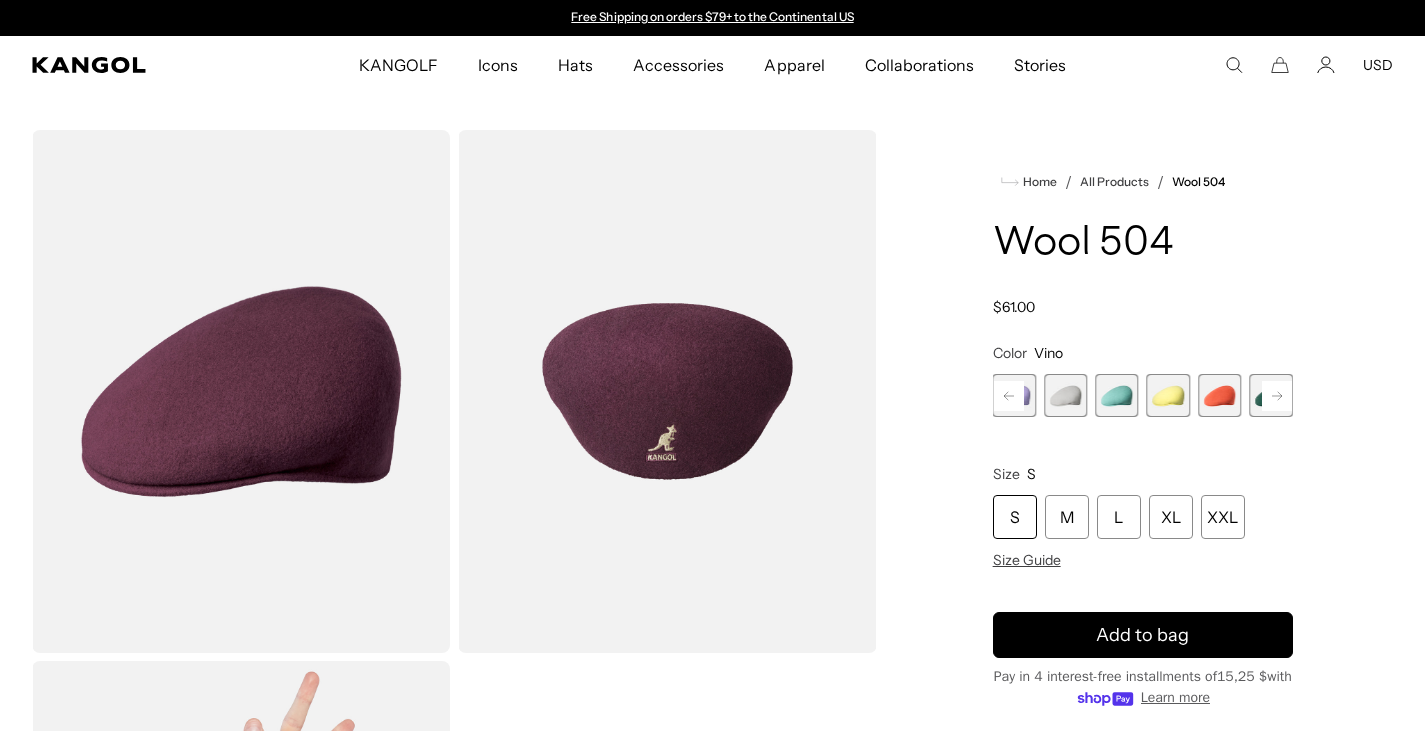 click at bounding box center (1219, 395) 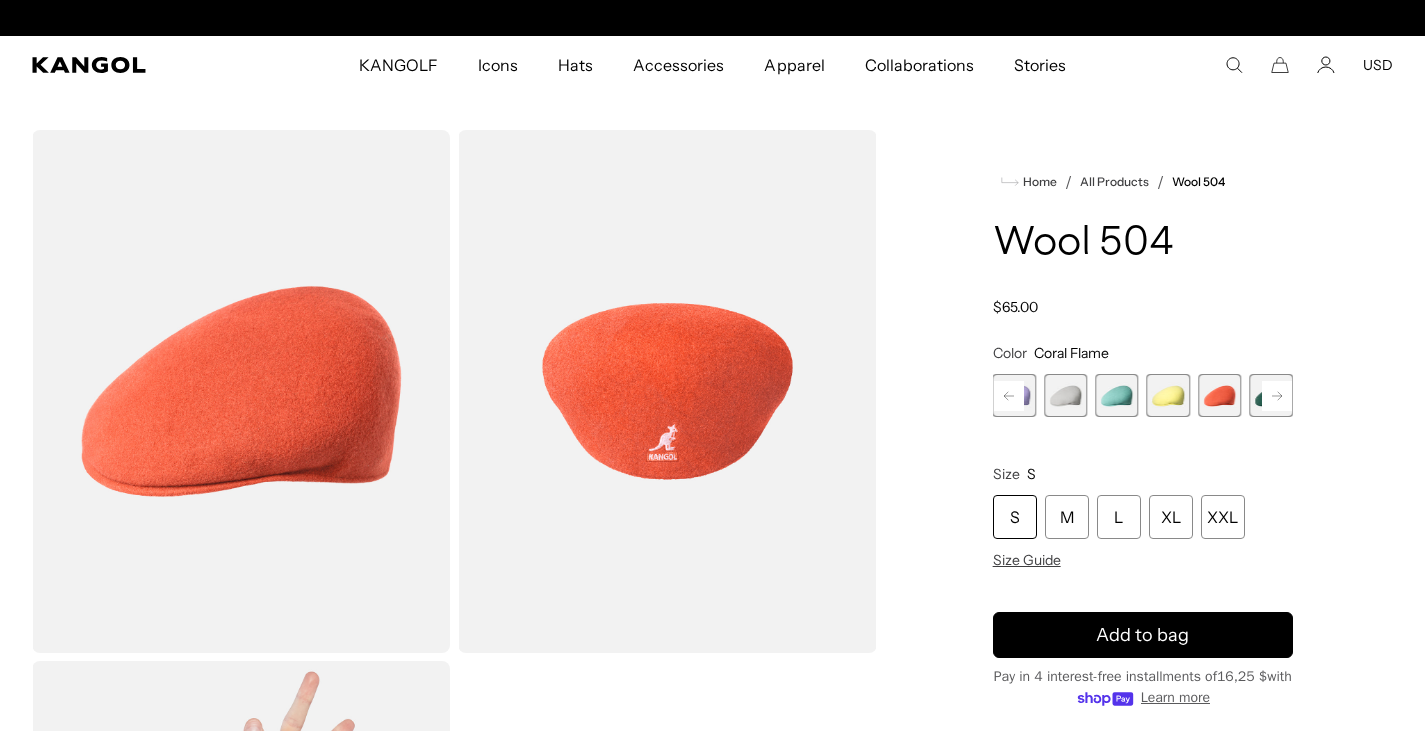 scroll, scrollTop: 0, scrollLeft: 412, axis: horizontal 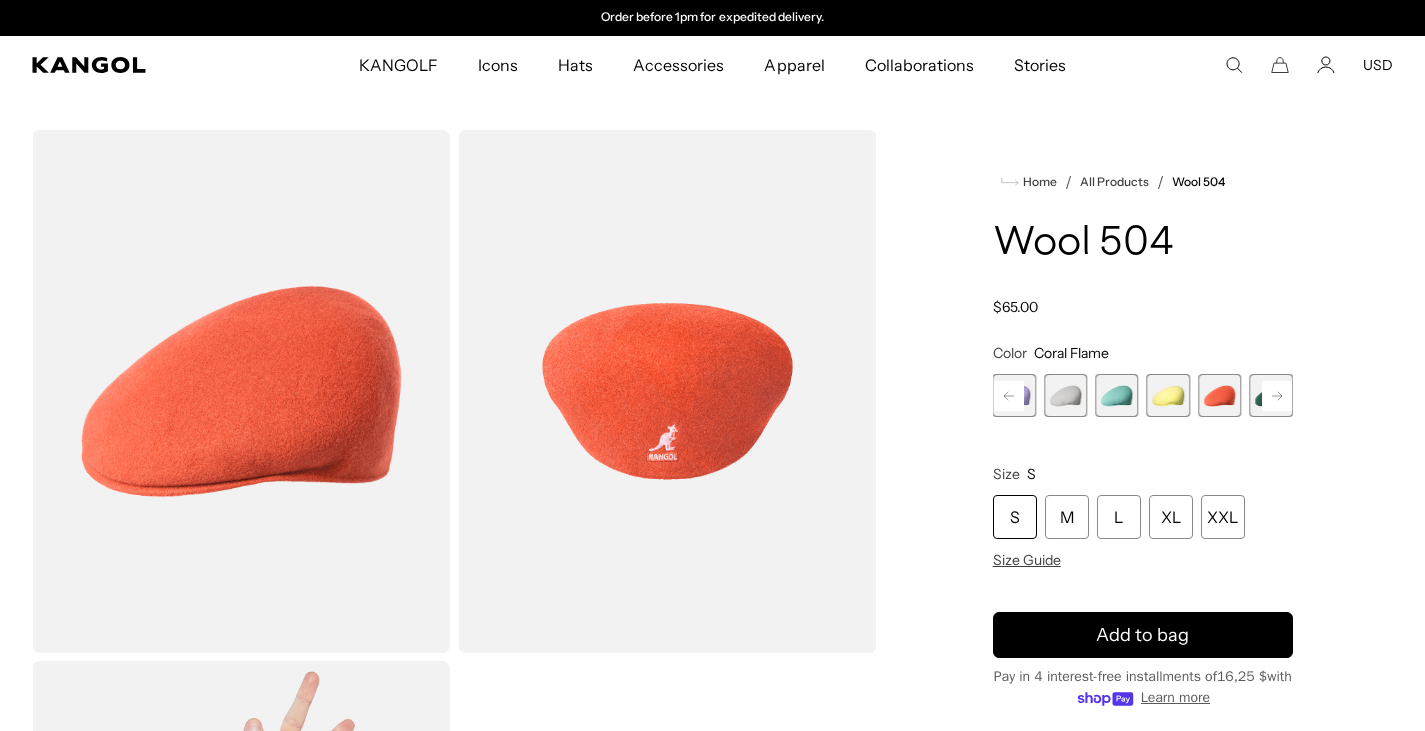 click 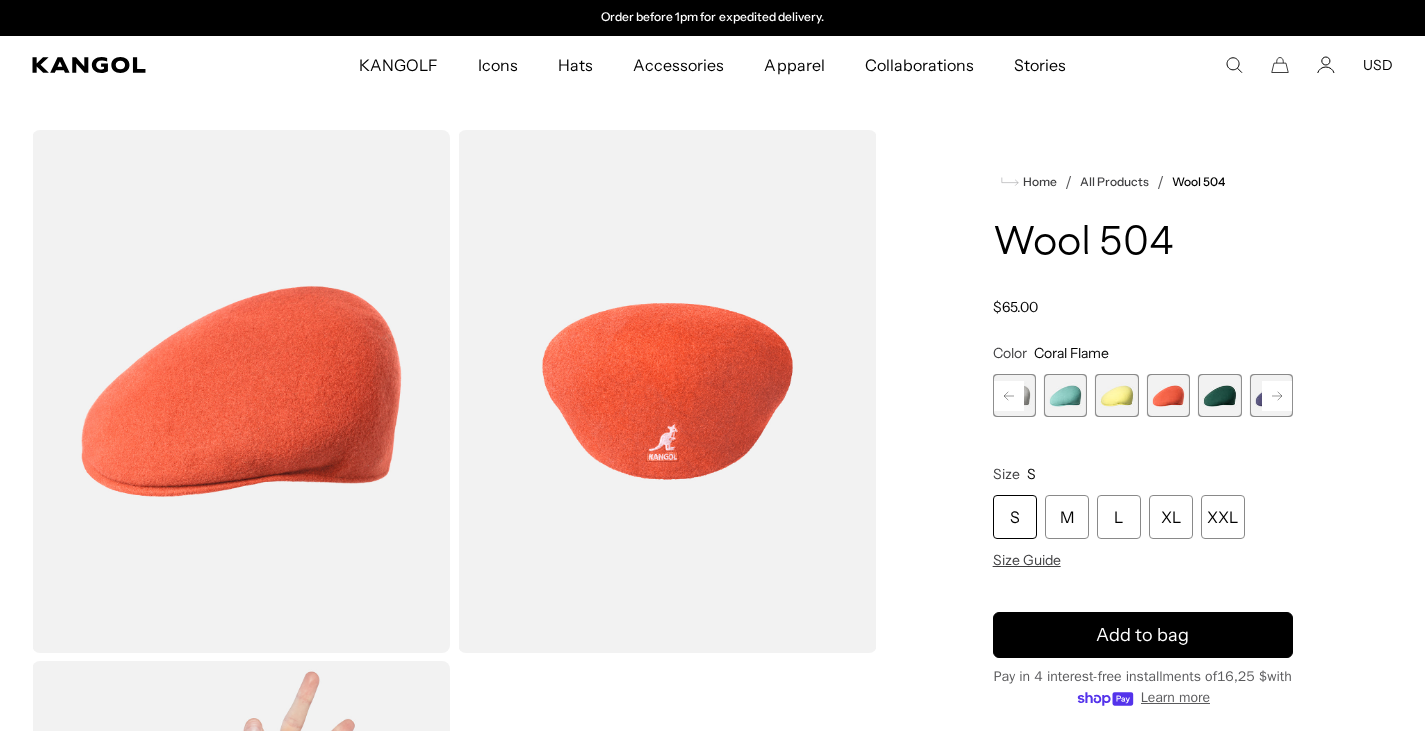 click 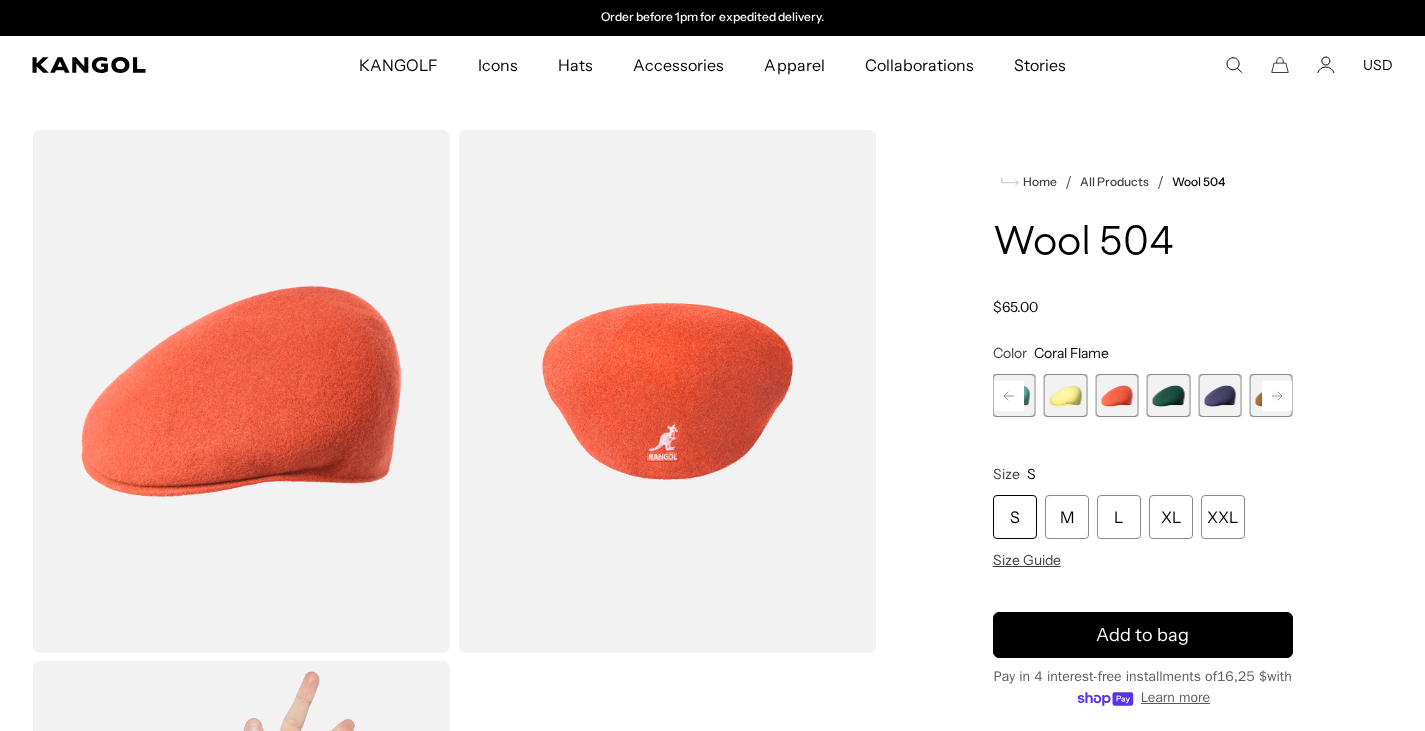 click 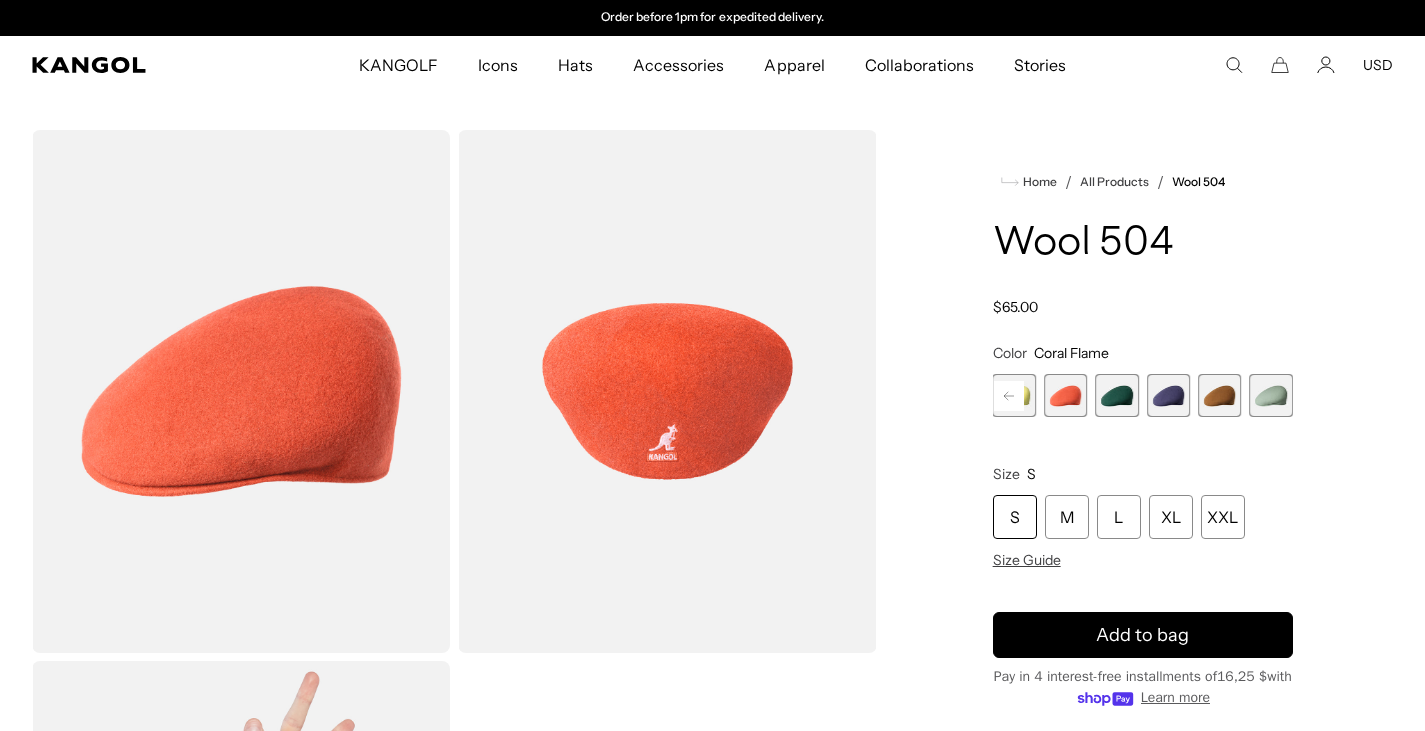 click at bounding box center [1219, 395] 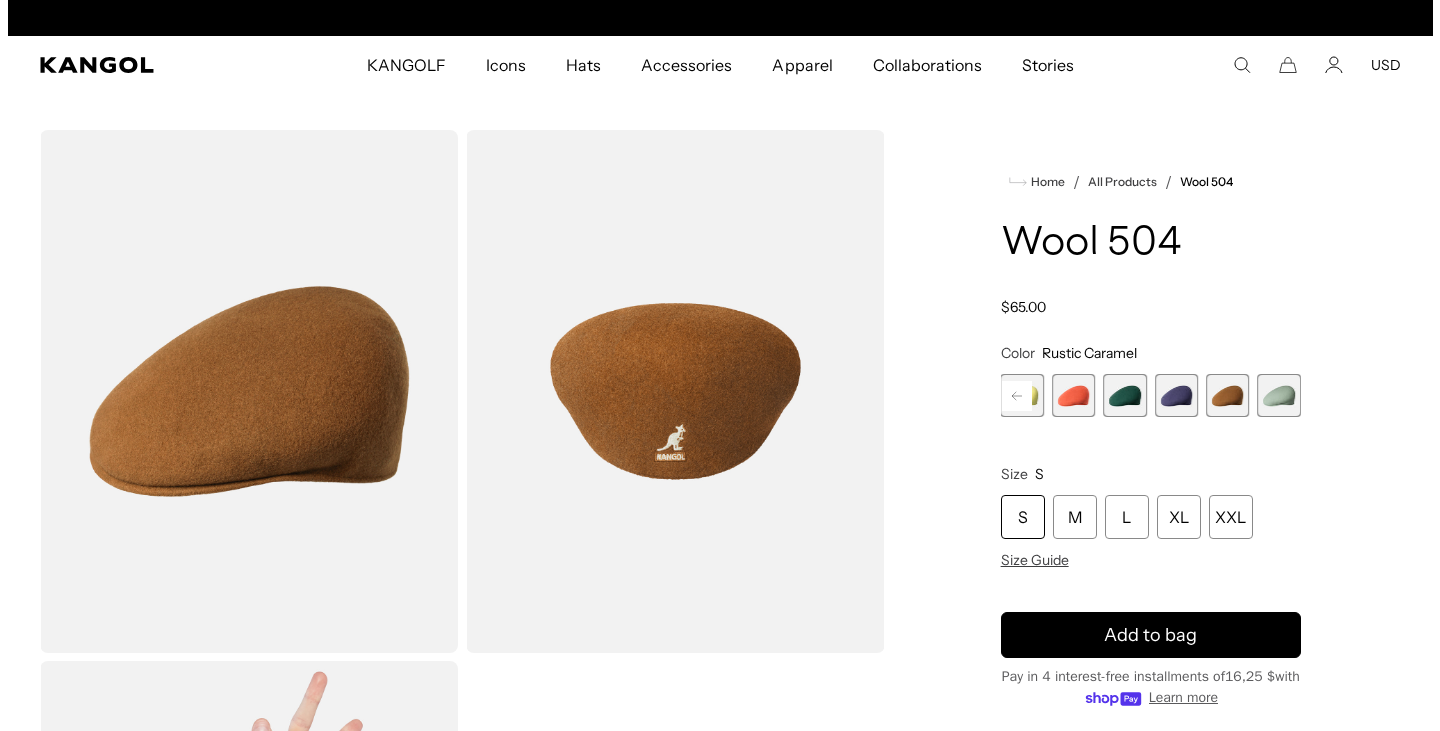 scroll, scrollTop: 0, scrollLeft: 0, axis: both 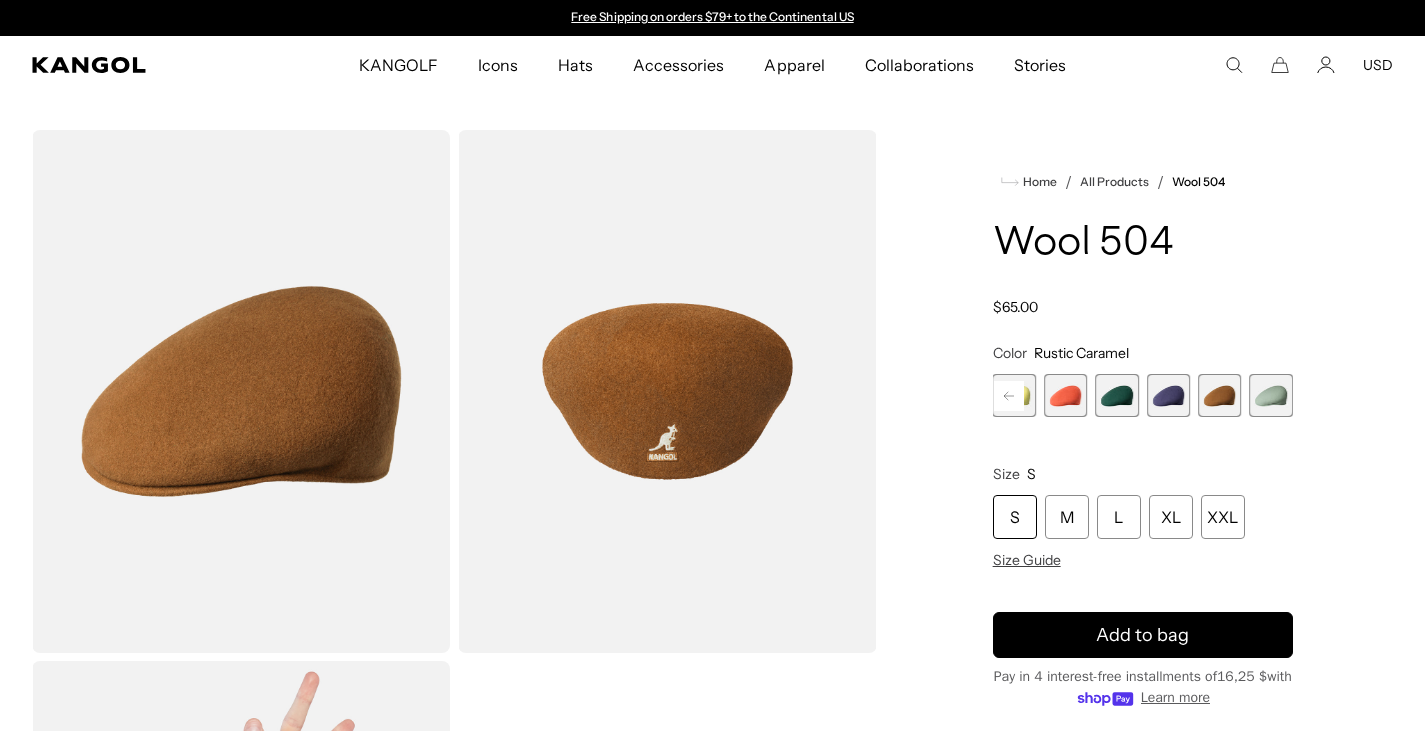 click at bounding box center [241, 391] 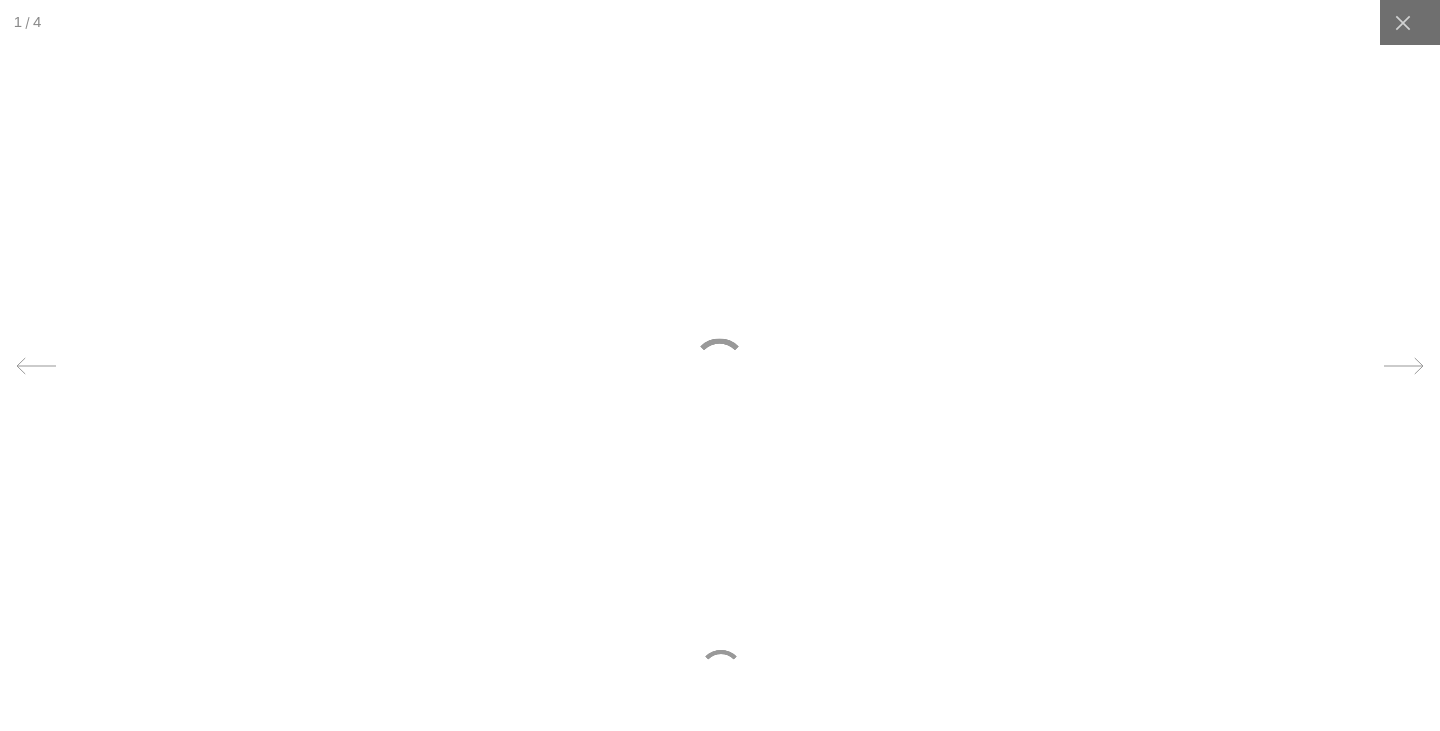 scroll, scrollTop: 0, scrollLeft: 412, axis: horizontal 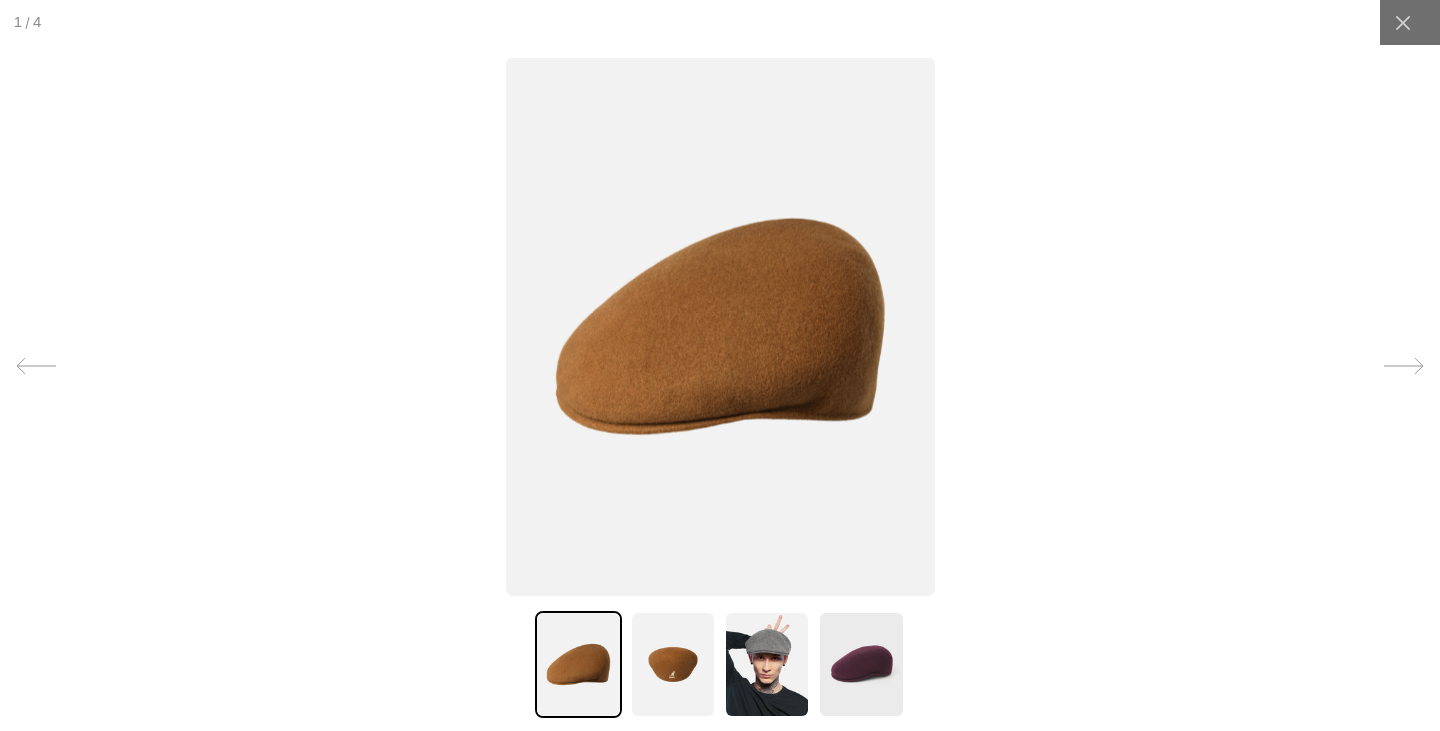 click at bounding box center [719, 326] 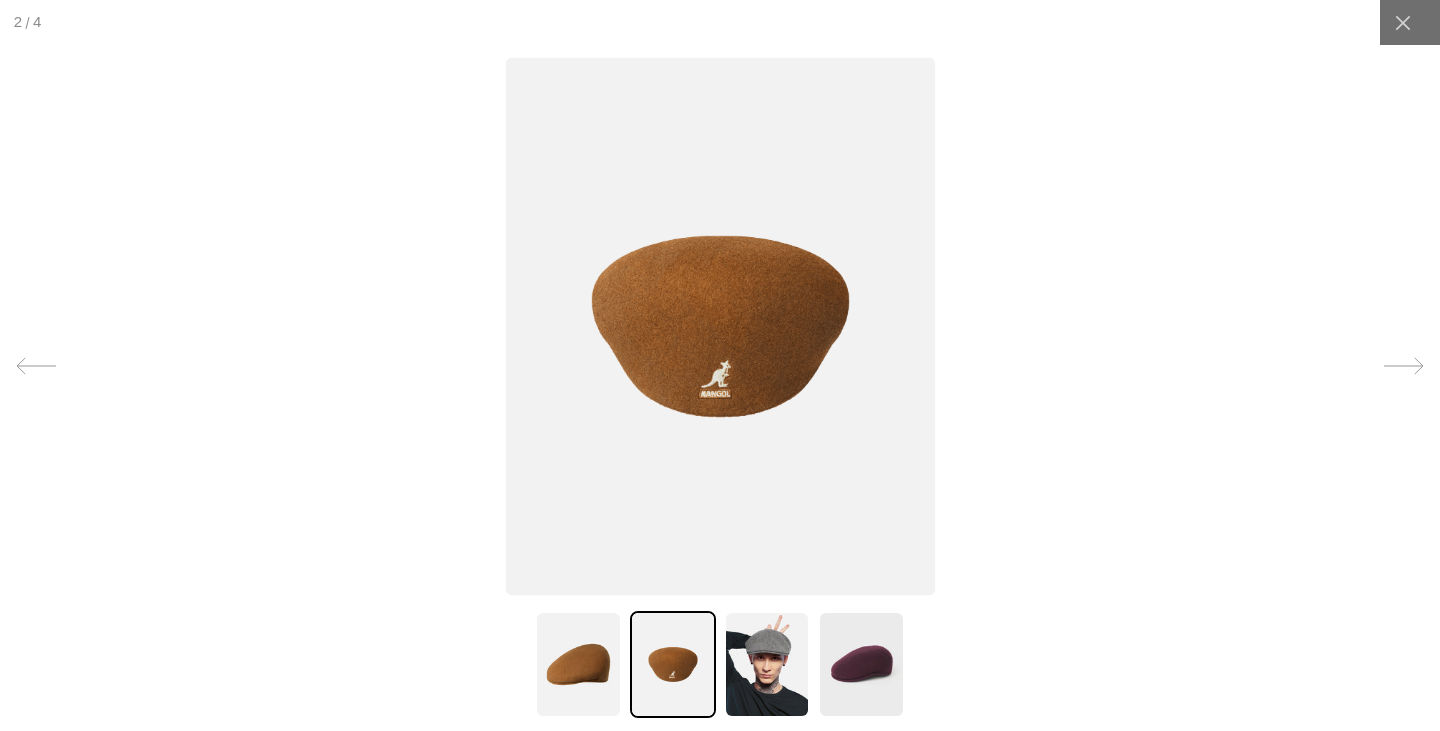scroll, scrollTop: 0, scrollLeft: 0, axis: both 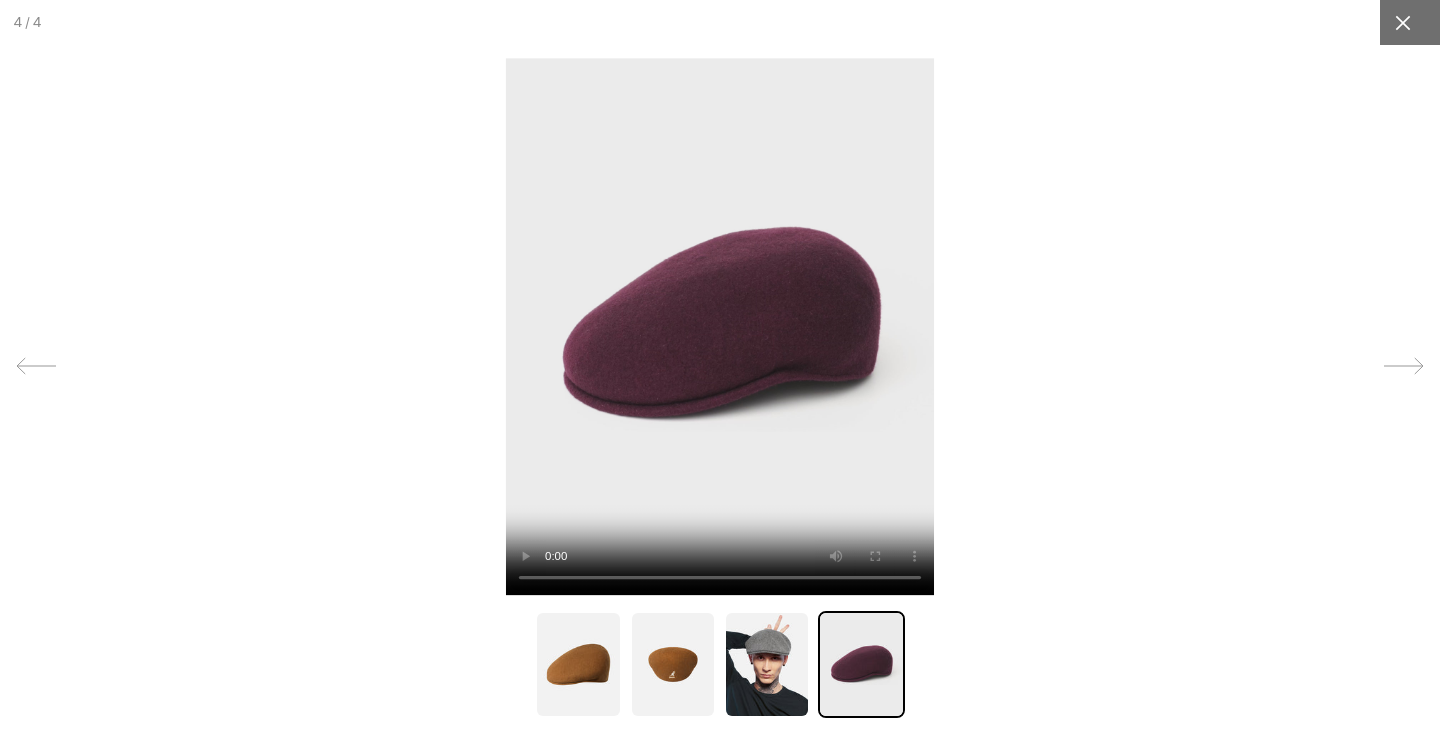 click 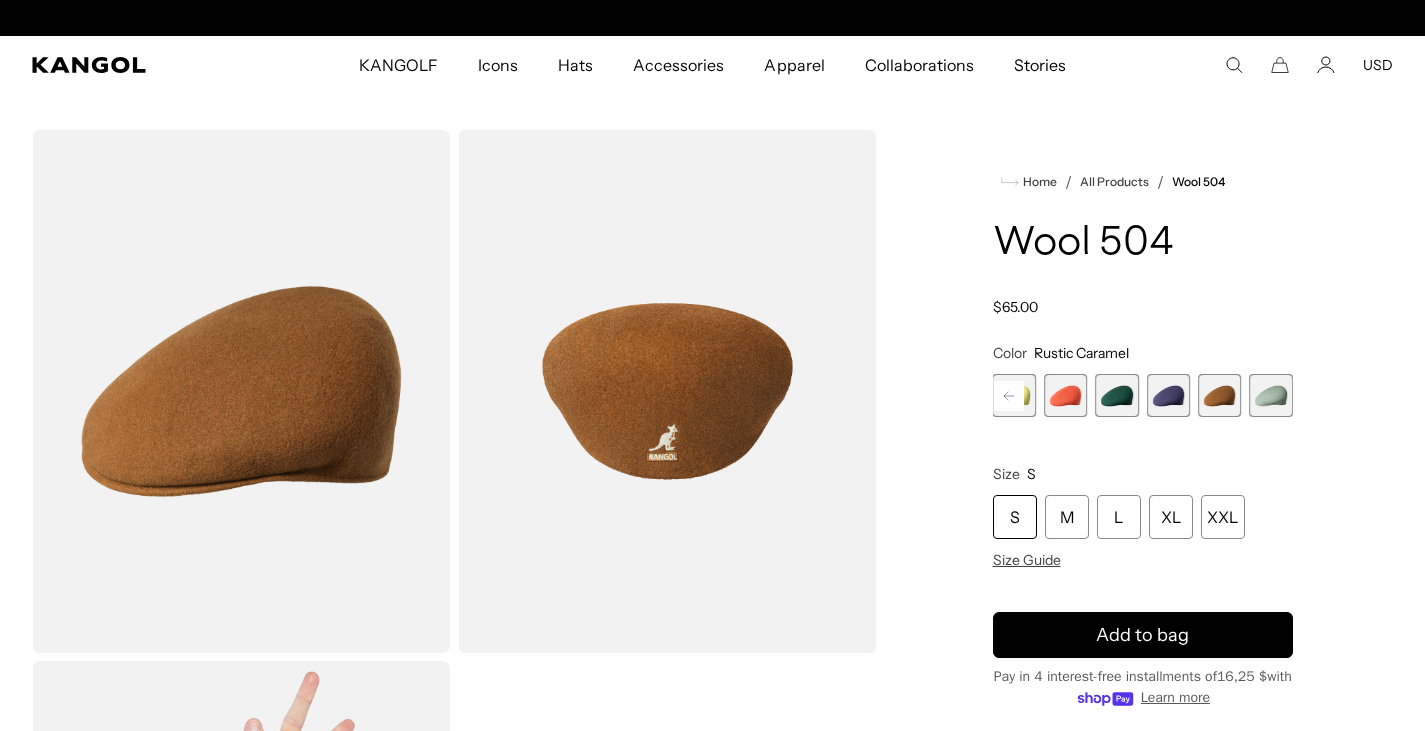 scroll, scrollTop: 0, scrollLeft: 0, axis: both 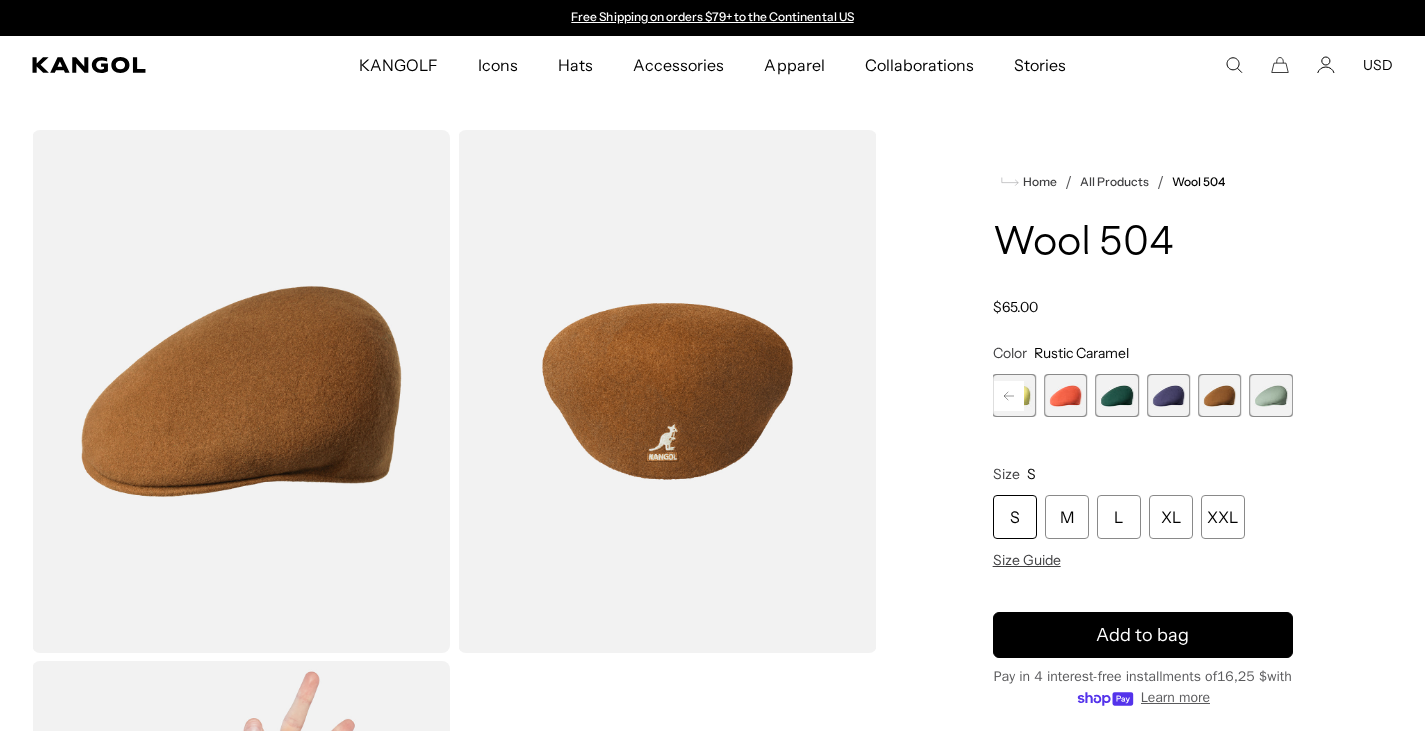 click at bounding box center [1168, 395] 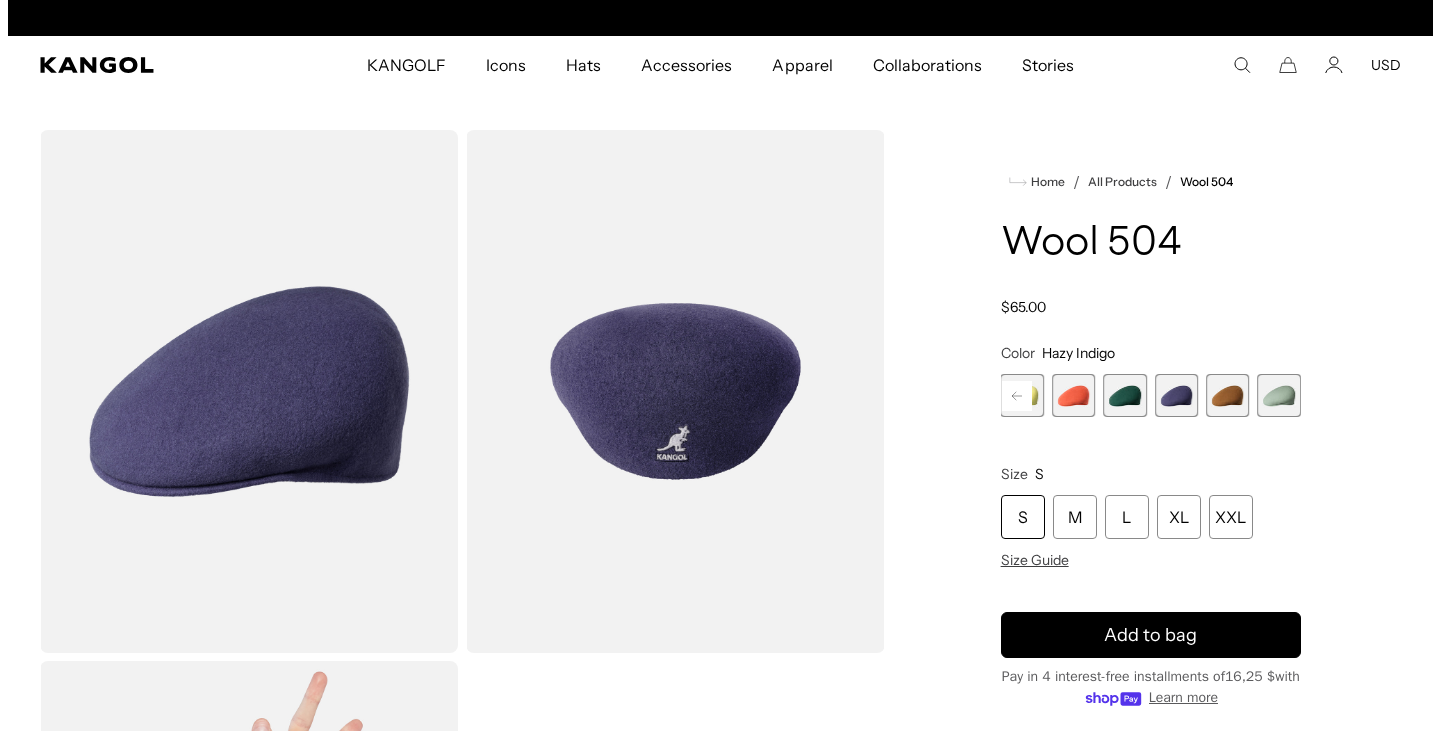 scroll, scrollTop: 0, scrollLeft: 412, axis: horizontal 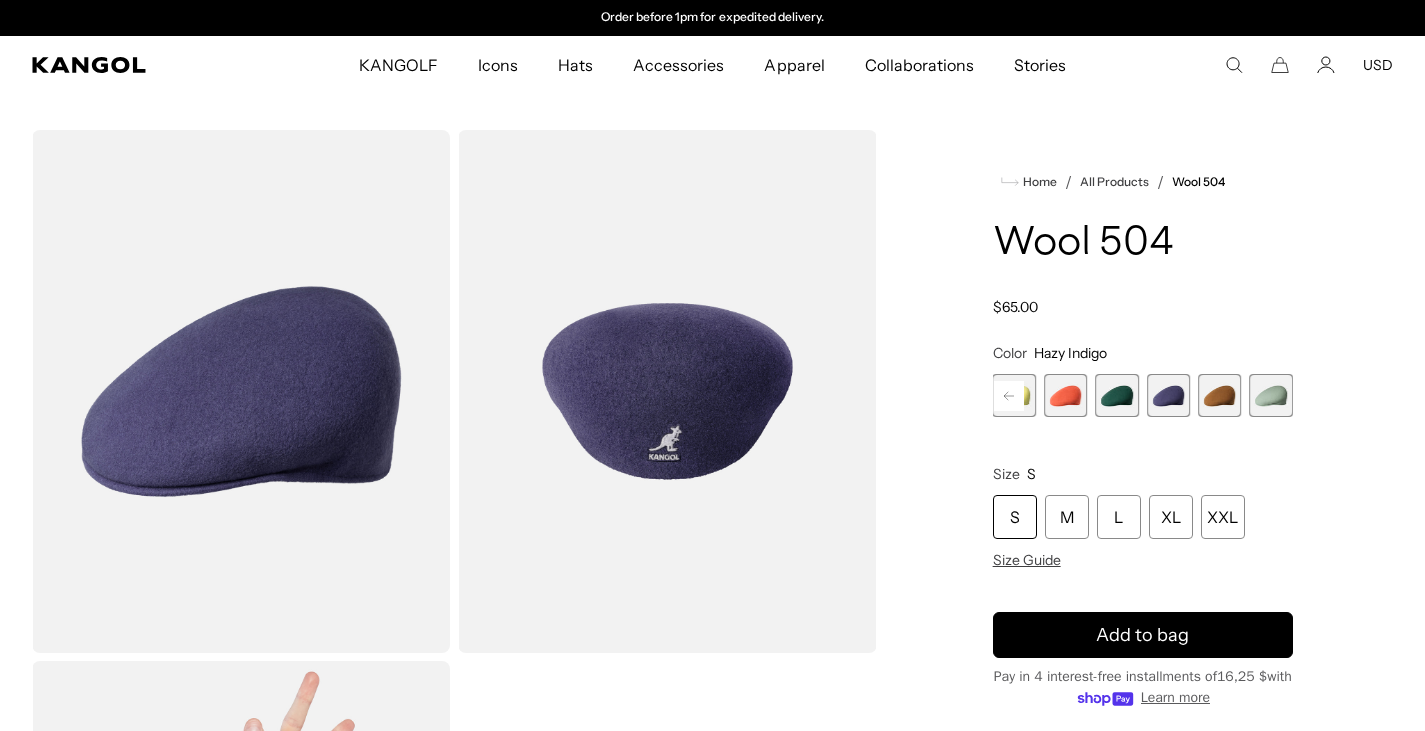 click at bounding box center (241, 391) 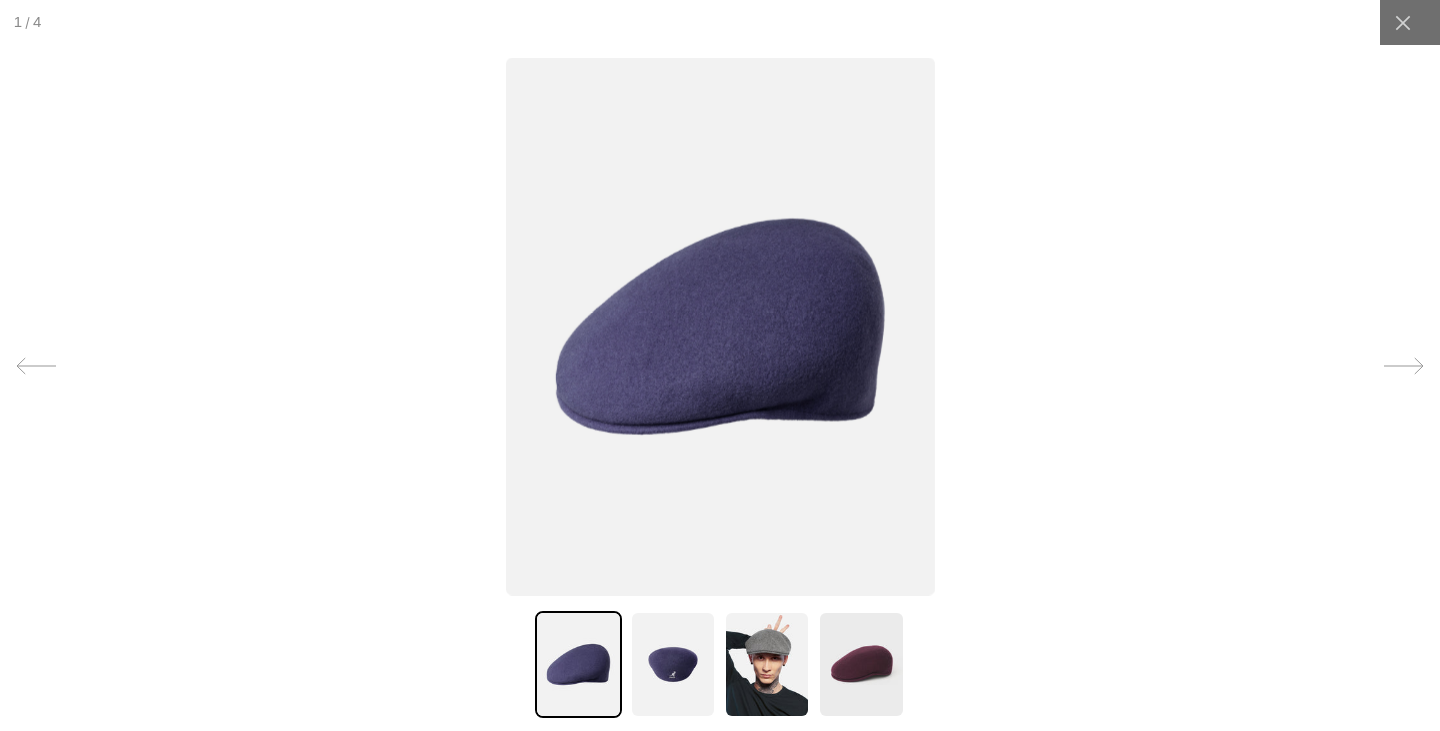 scroll, scrollTop: 0, scrollLeft: 0, axis: both 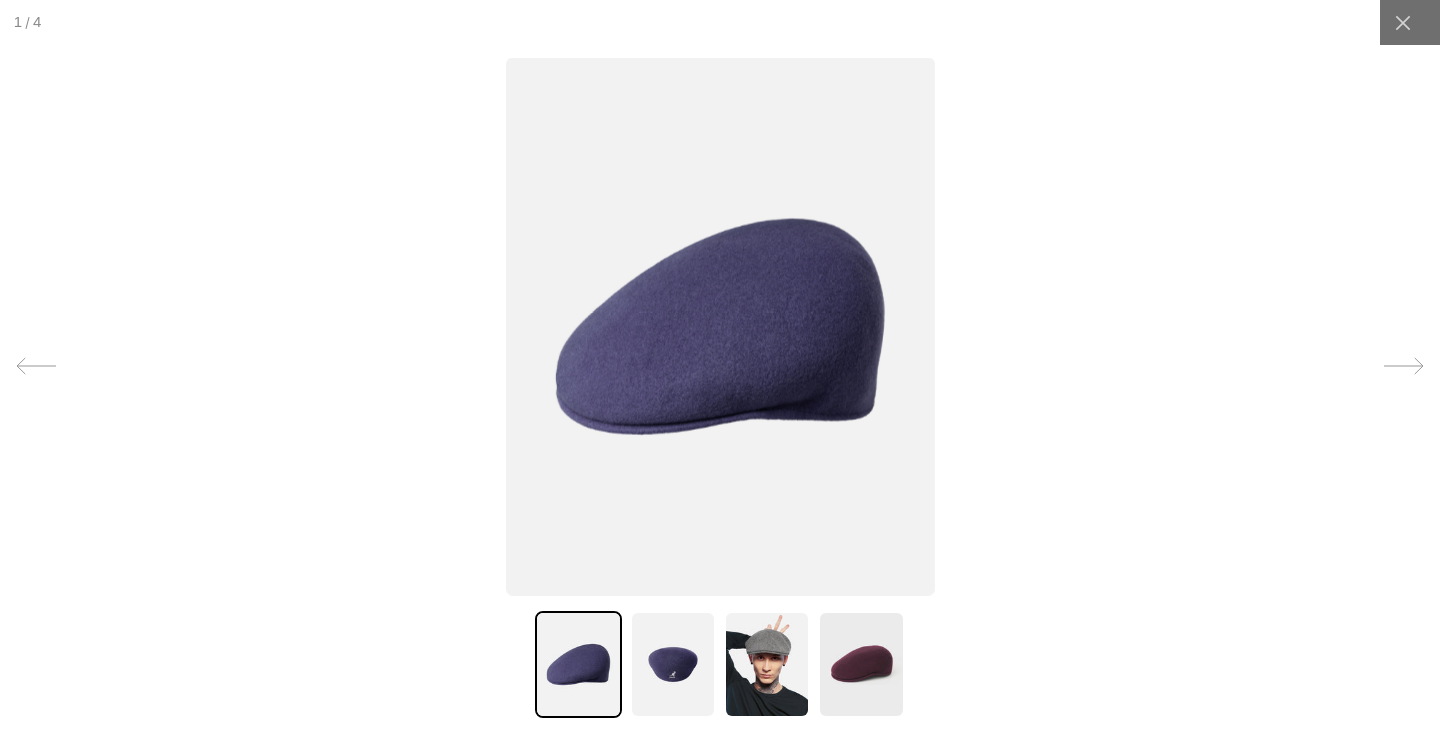 click at bounding box center (673, 664) 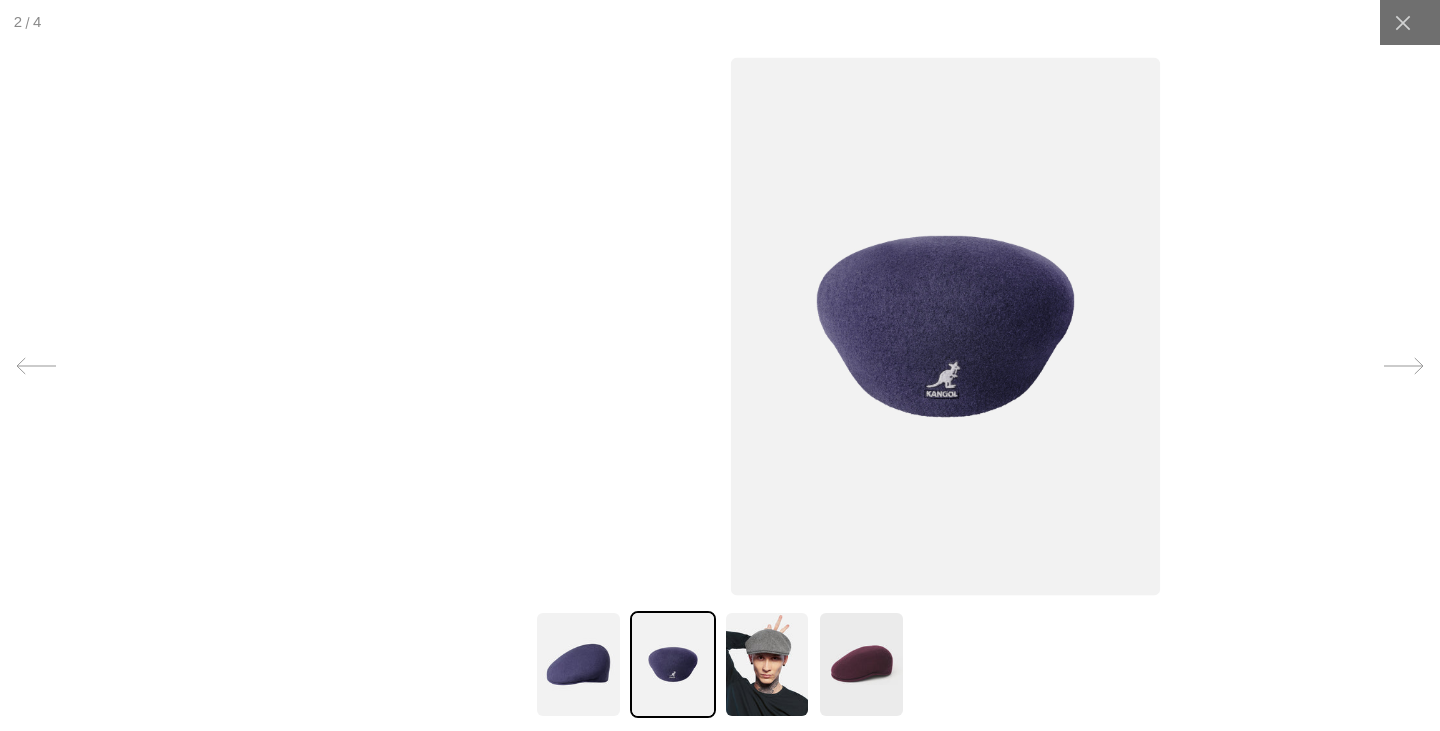 click at bounding box center [944, 326] 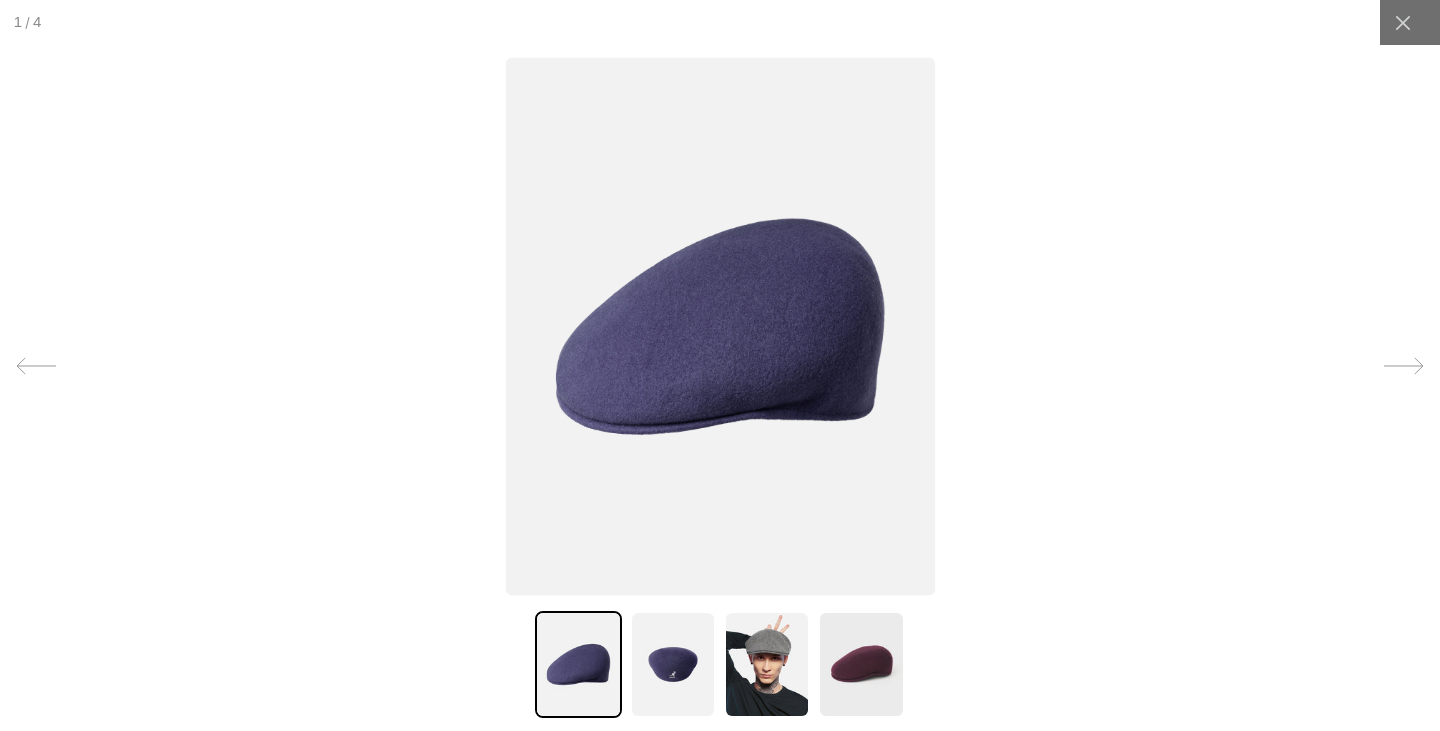 scroll, scrollTop: 0, scrollLeft: 0, axis: both 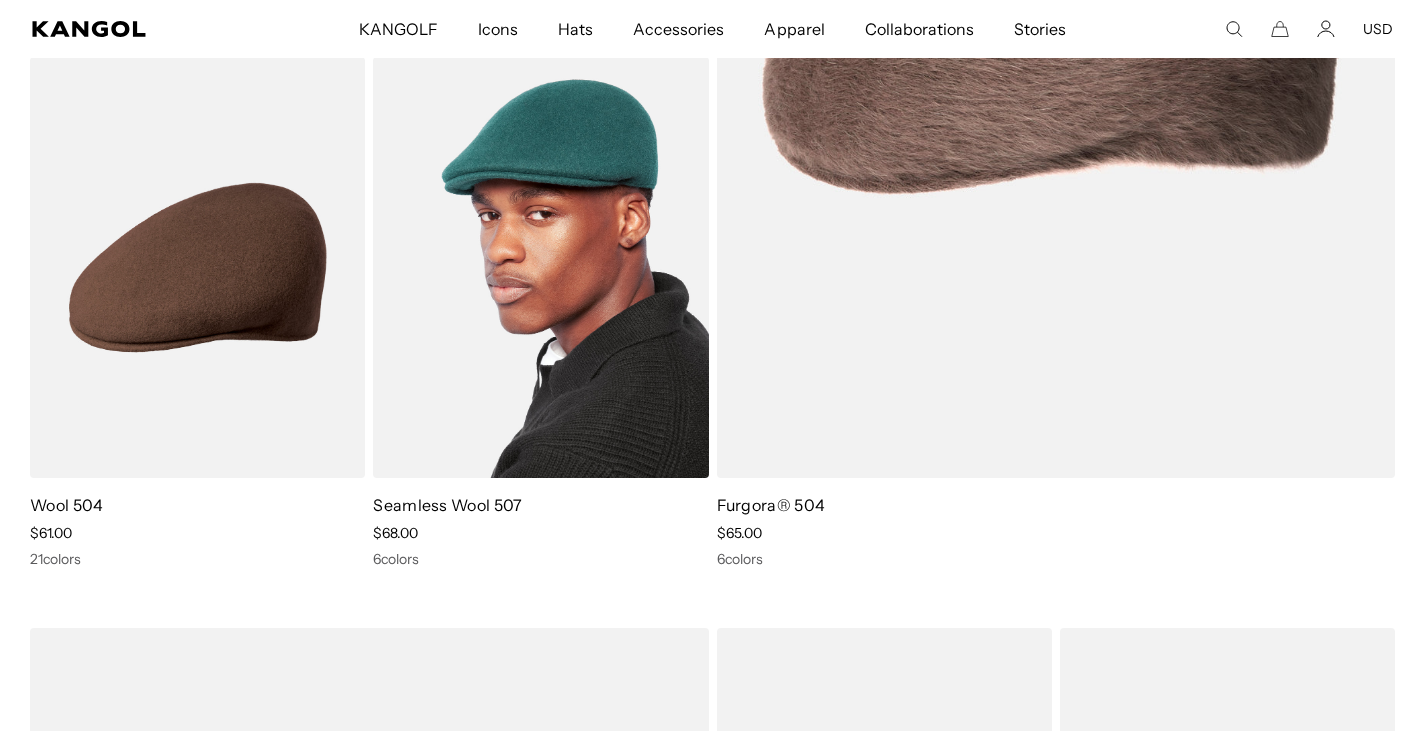 click at bounding box center [540, 267] 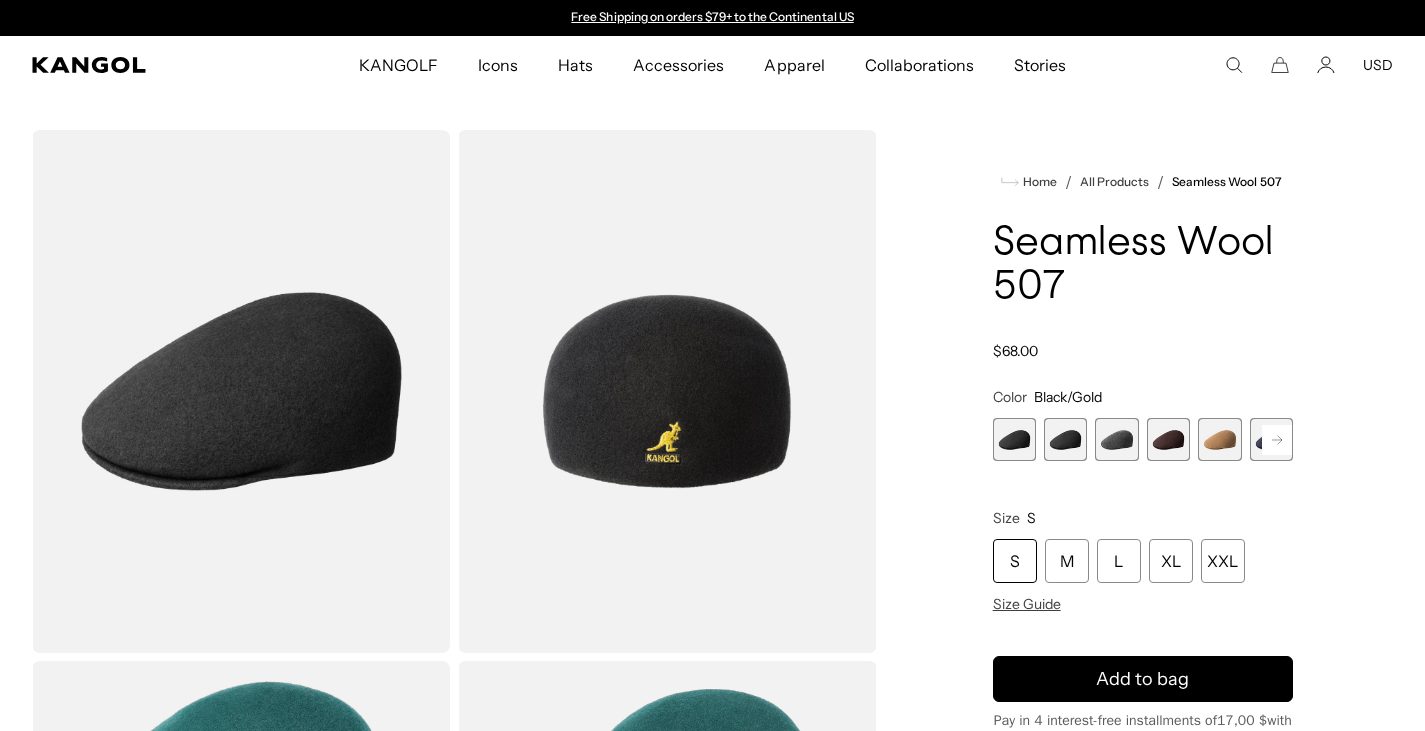 scroll, scrollTop: 0, scrollLeft: 0, axis: both 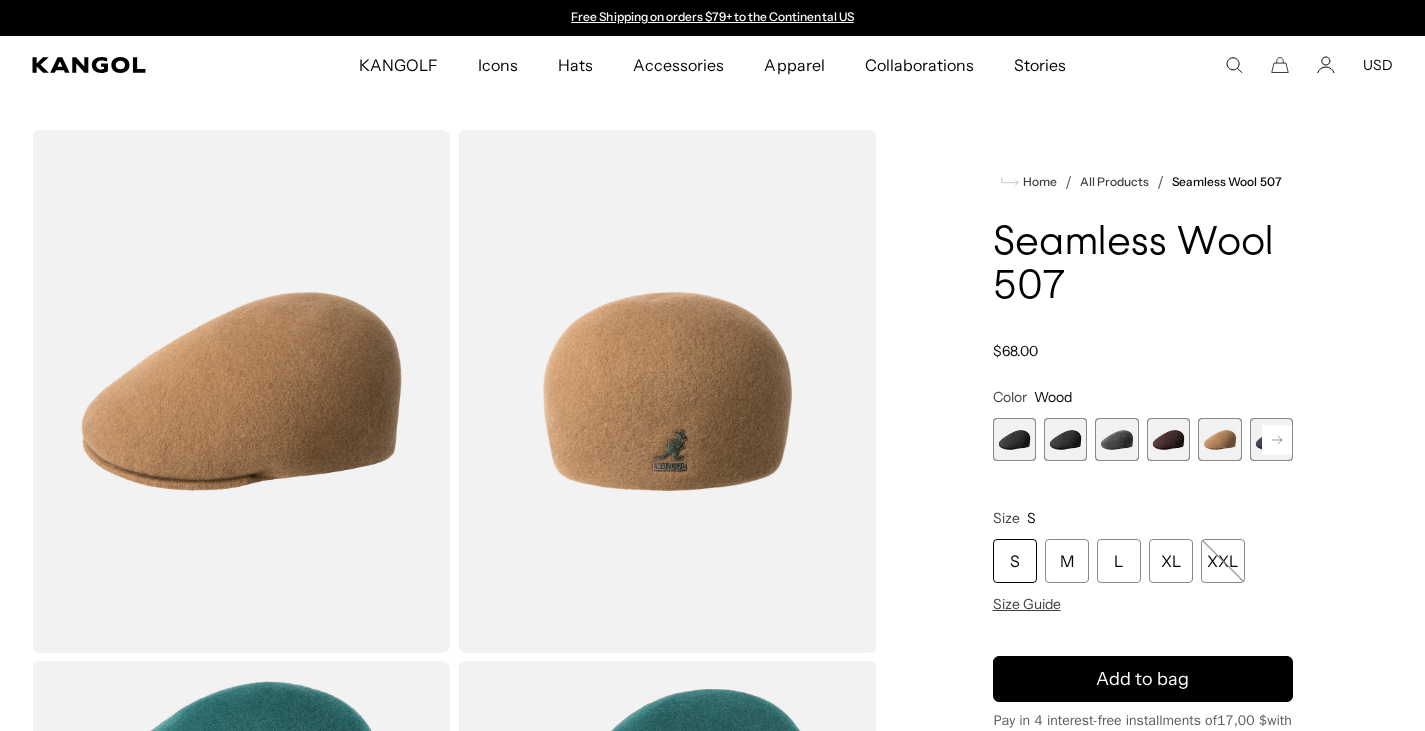 click 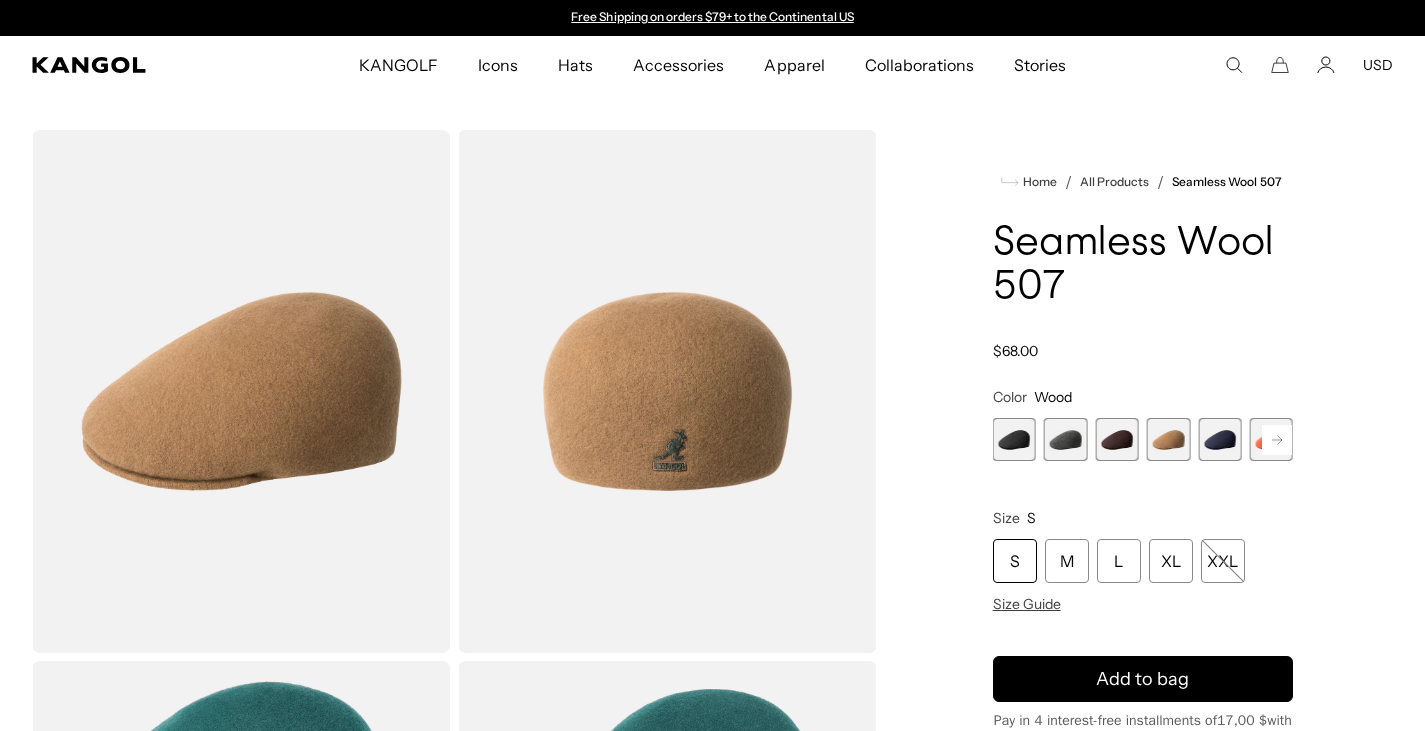 click 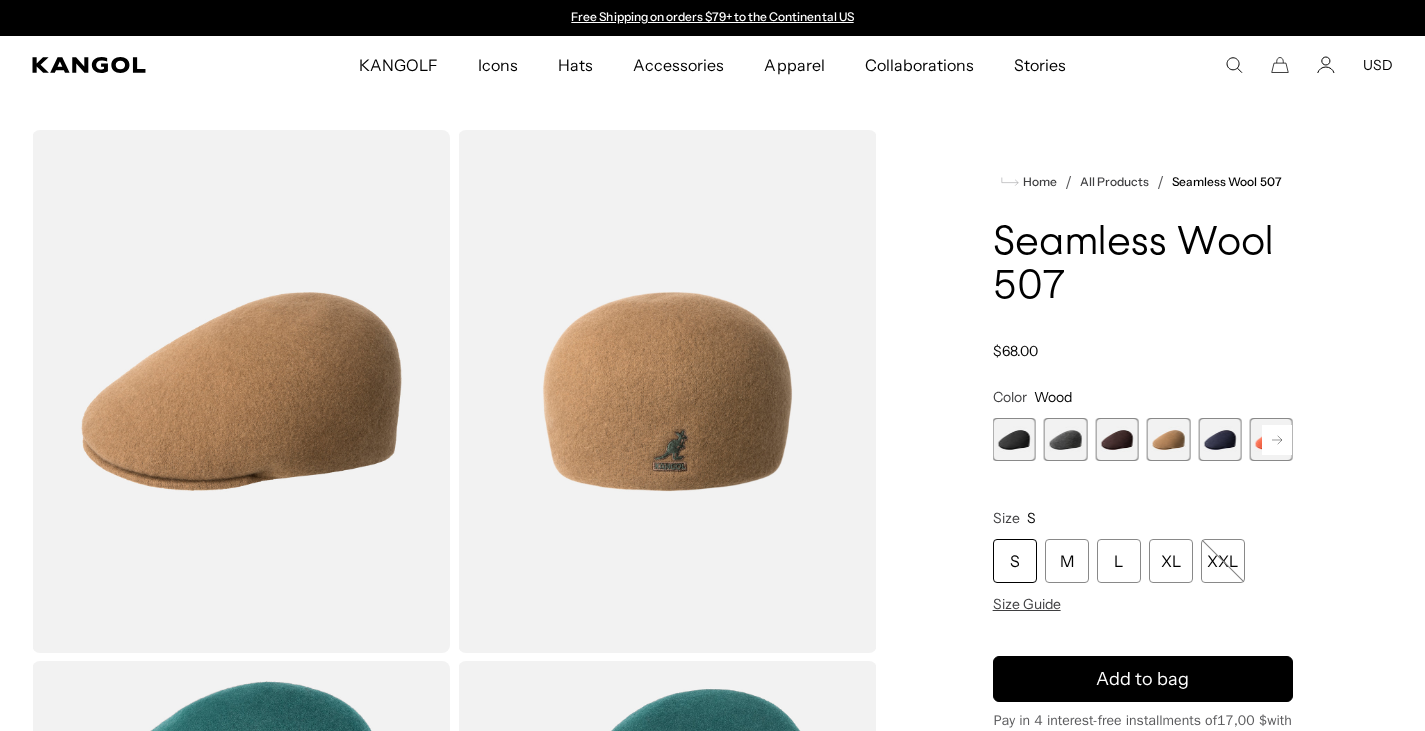 scroll, scrollTop: 0, scrollLeft: 0, axis: both 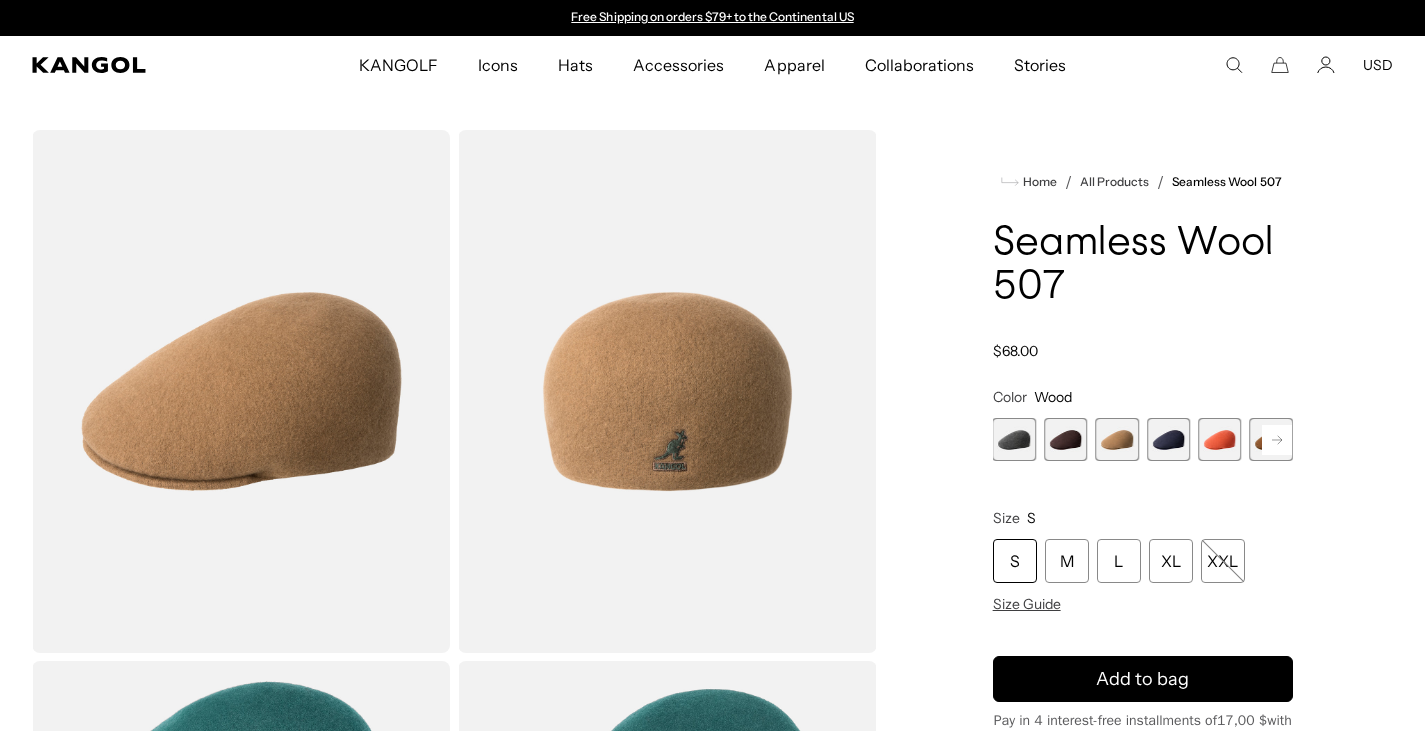 click 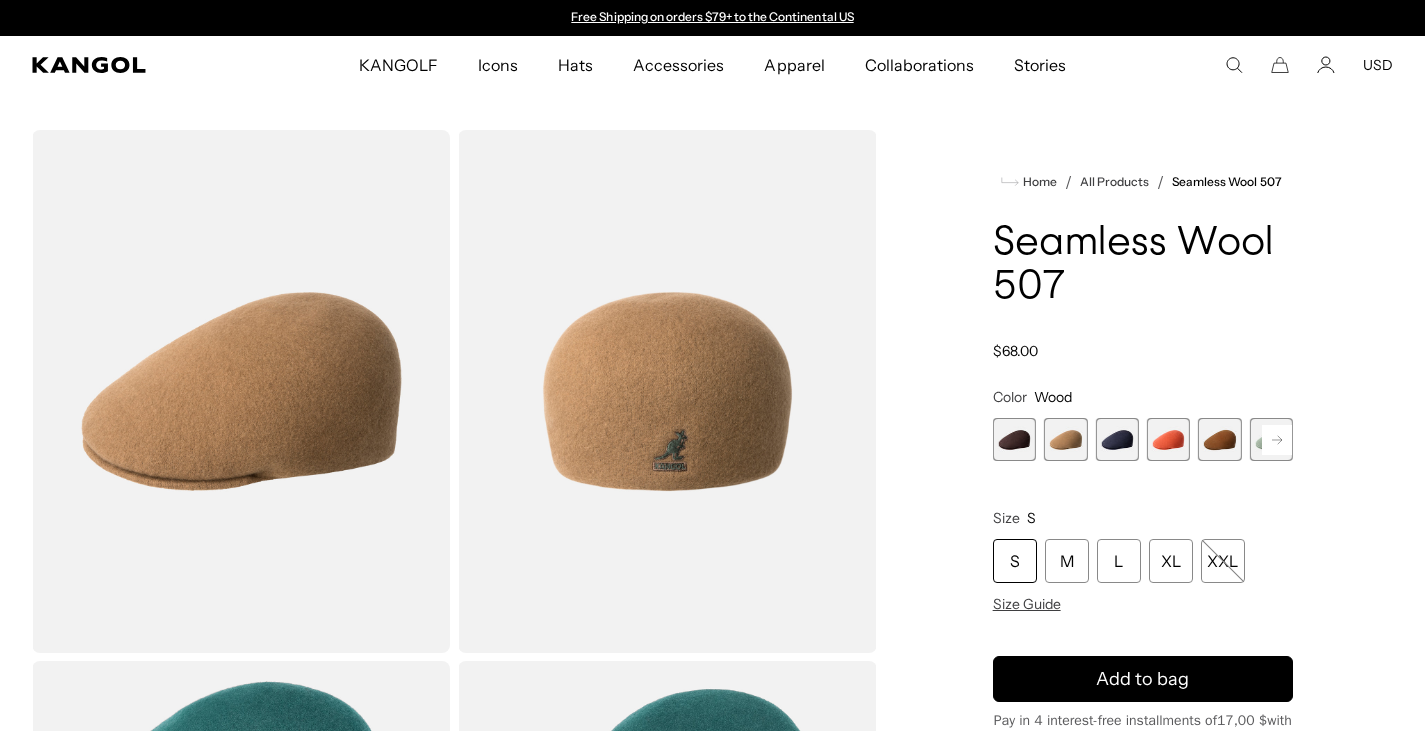 click 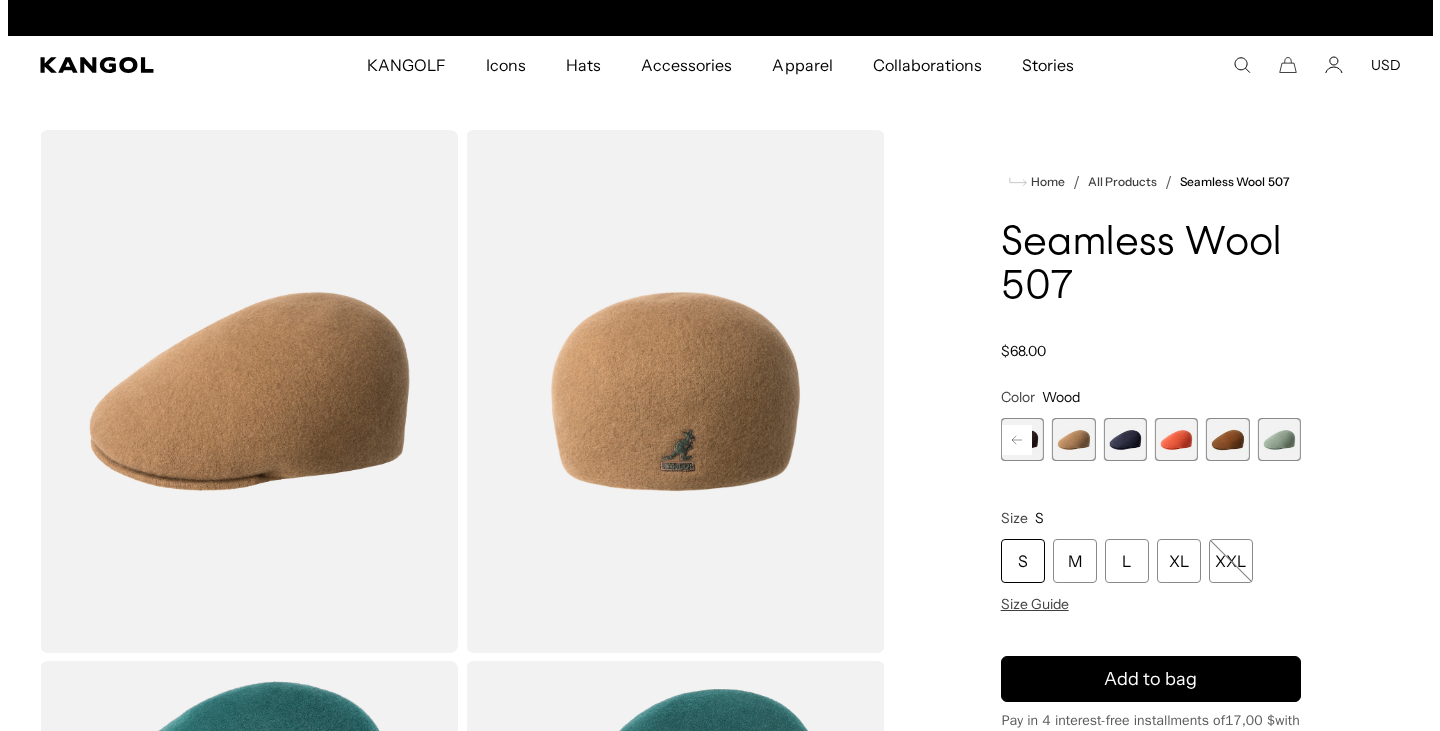 scroll, scrollTop: 0, scrollLeft: 412, axis: horizontal 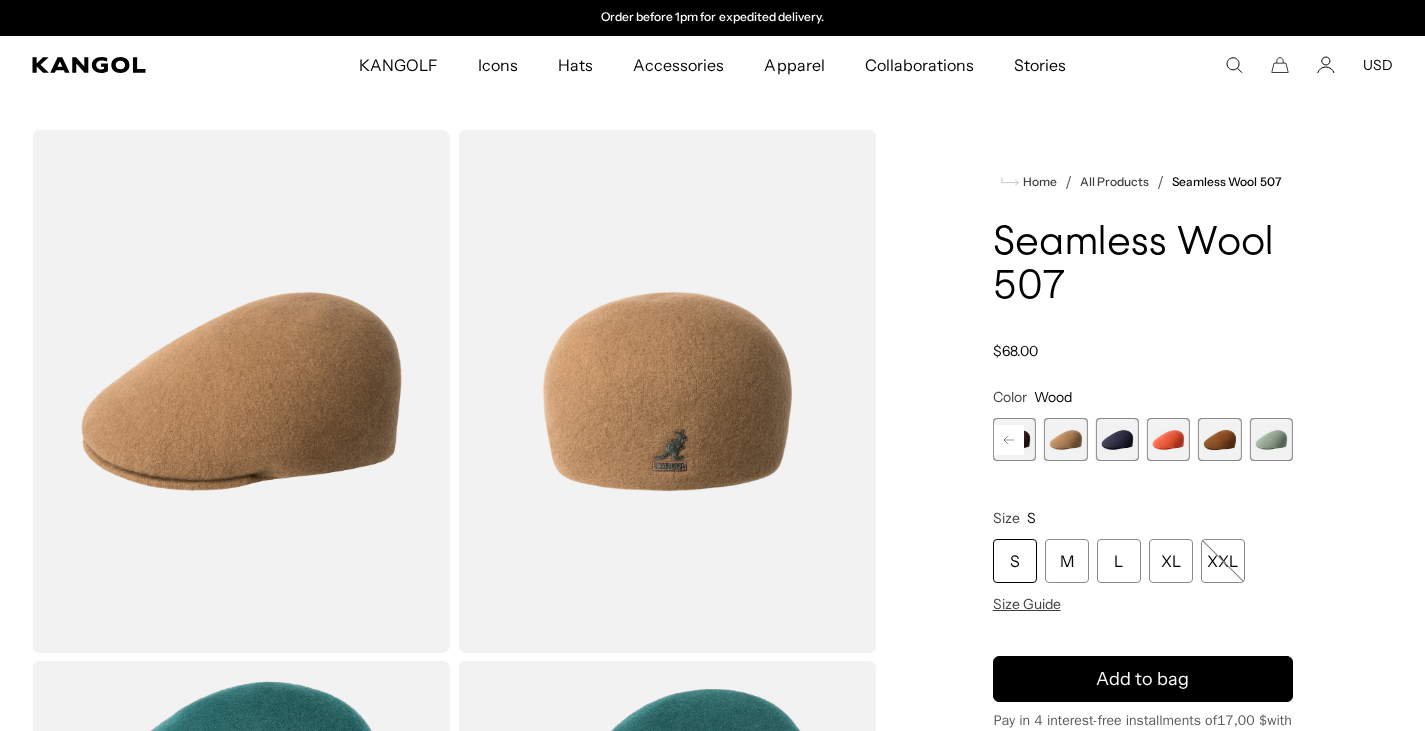 click at bounding box center [1271, 439] 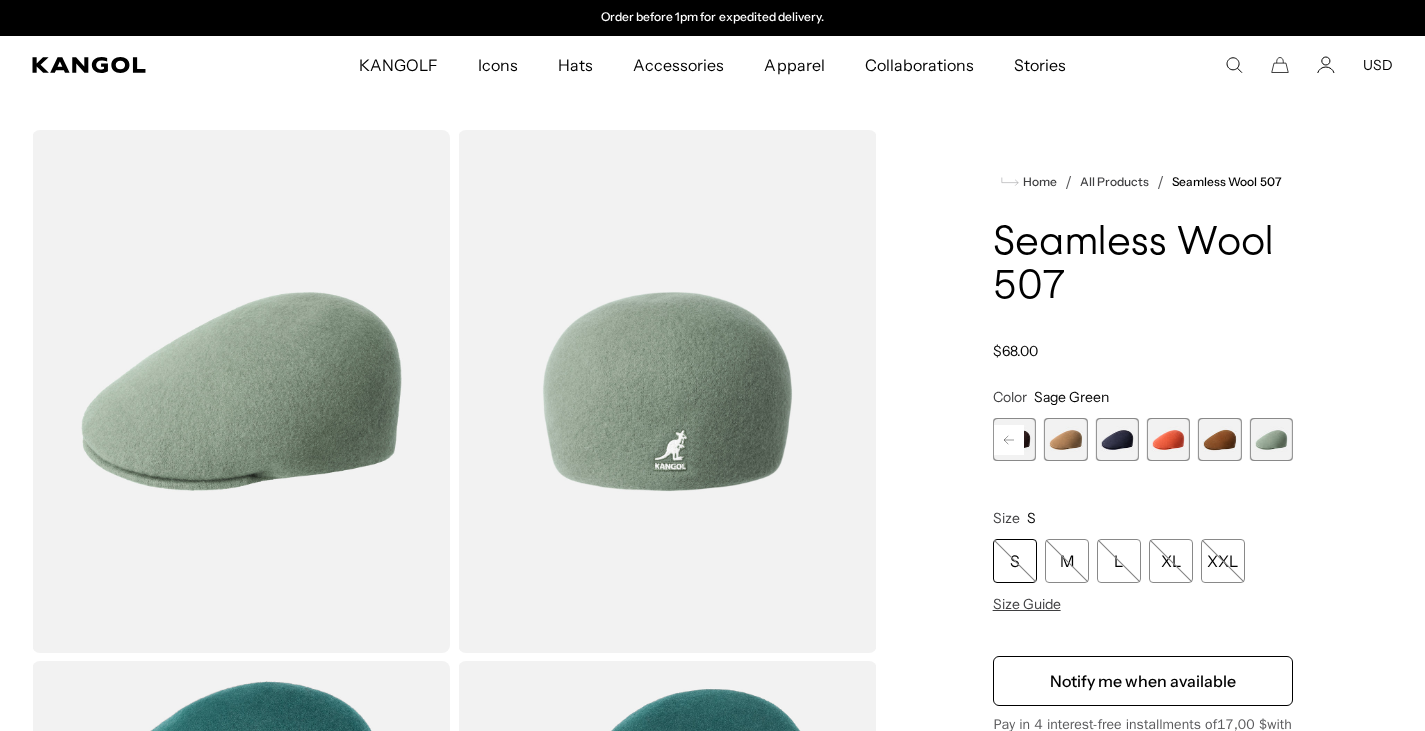 click at bounding box center (1219, 439) 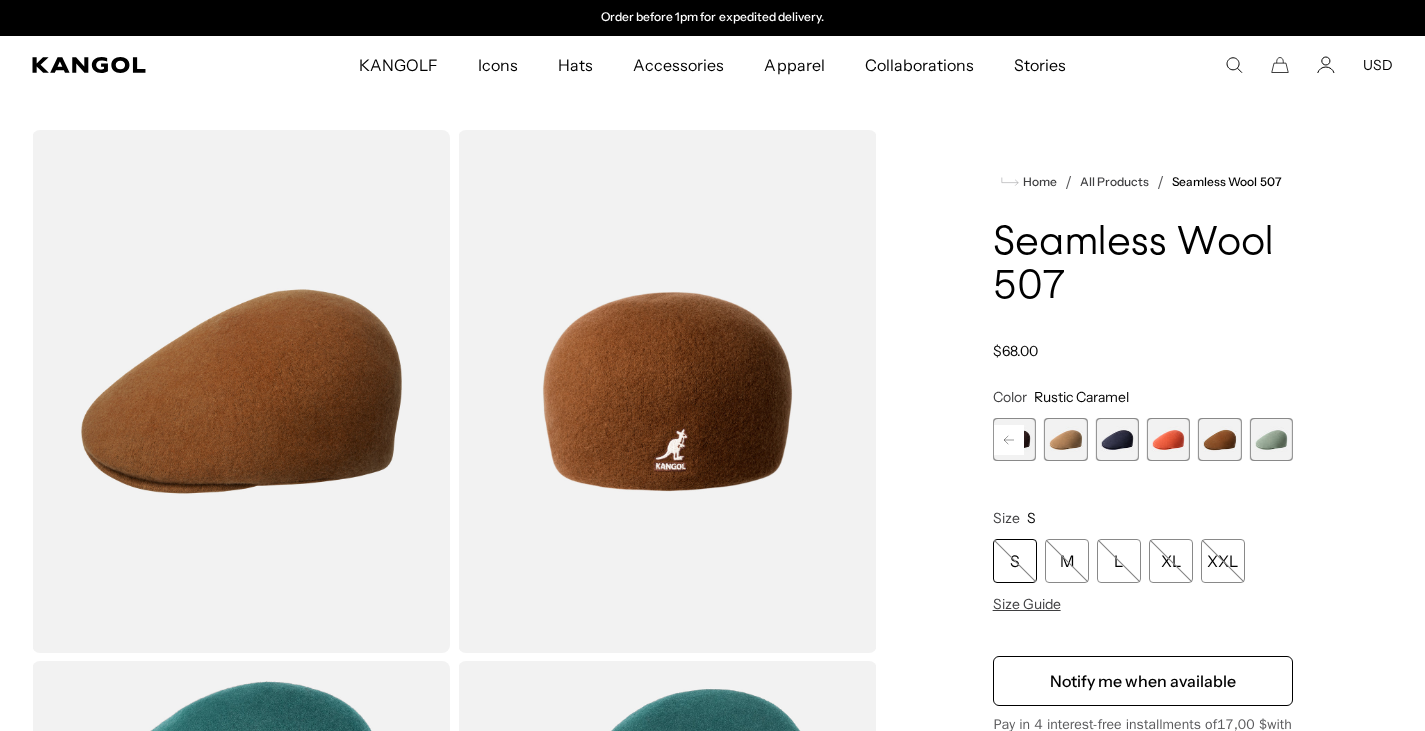 click at bounding box center (241, 391) 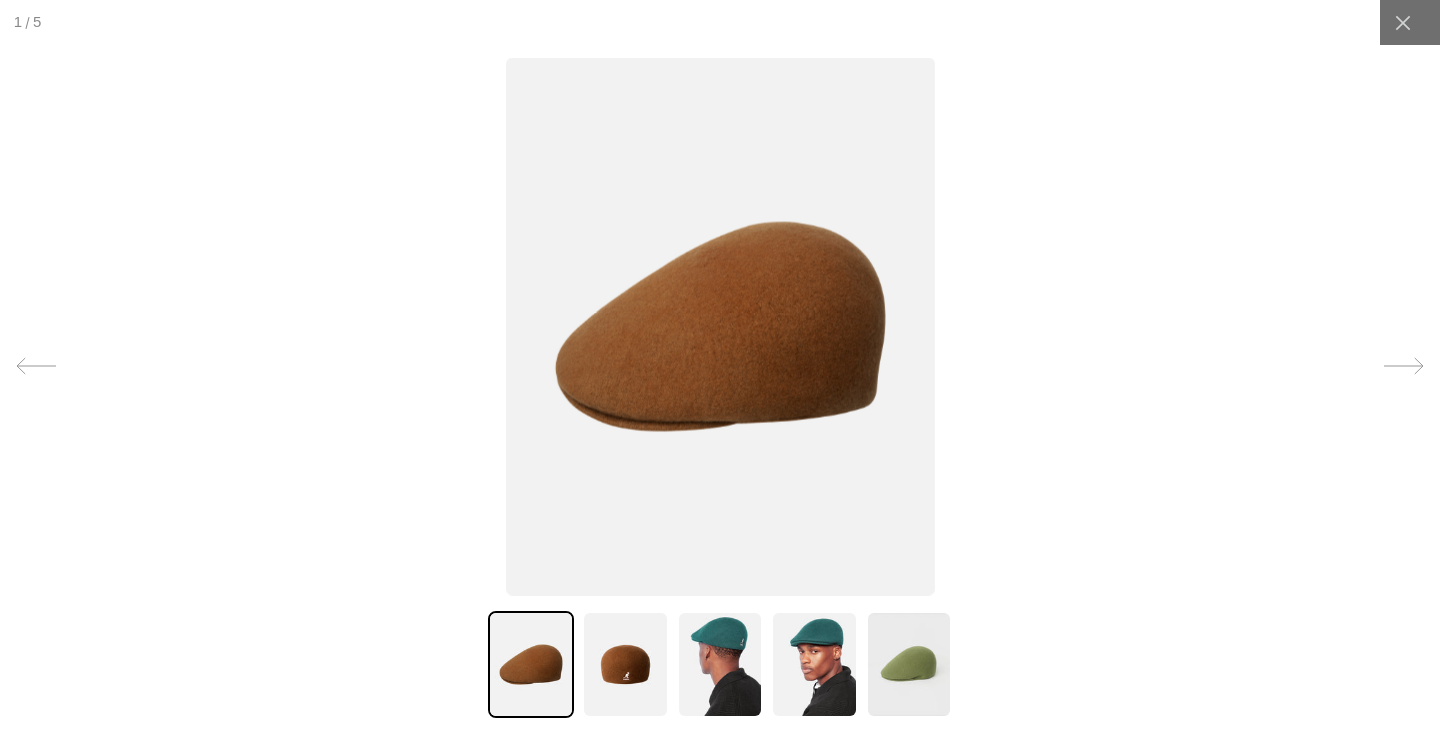 scroll, scrollTop: 0, scrollLeft: 412, axis: horizontal 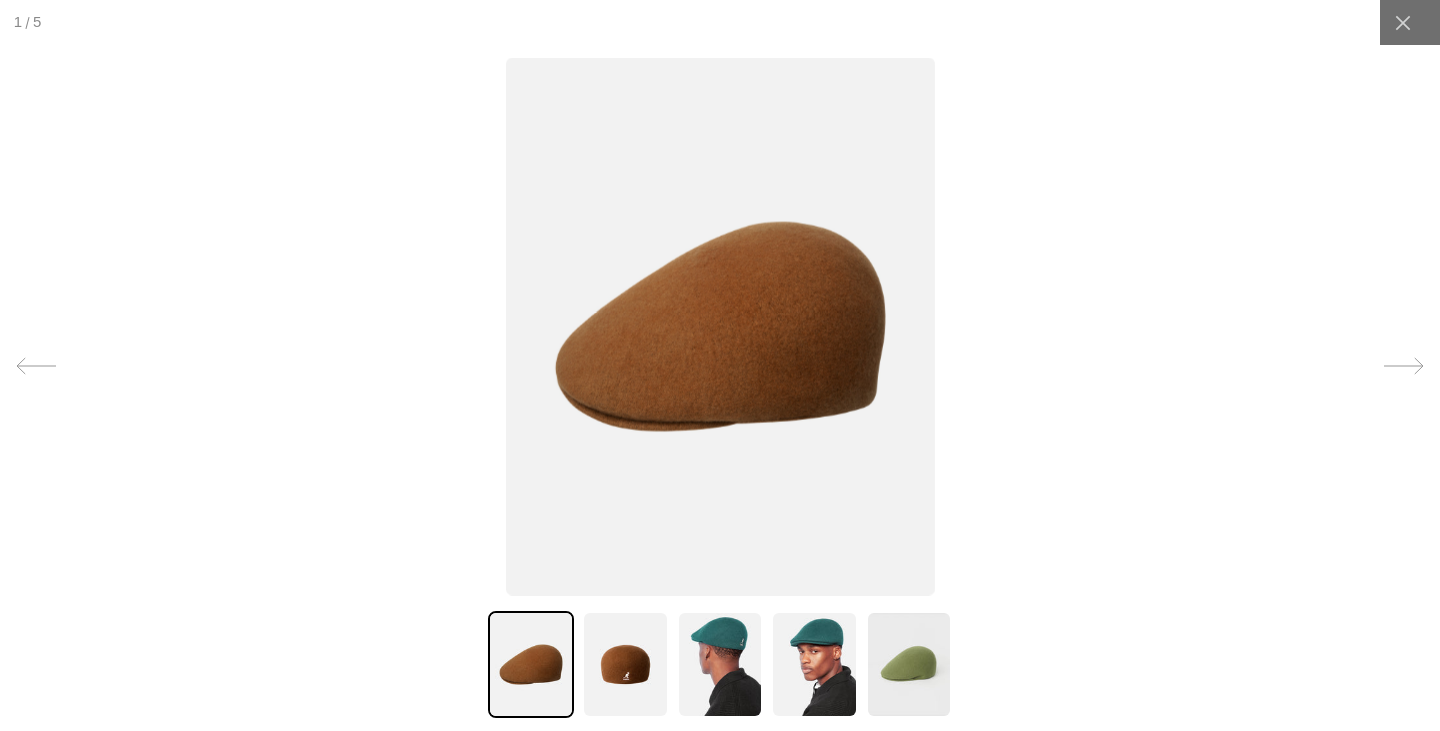 click at bounding box center (625, 664) 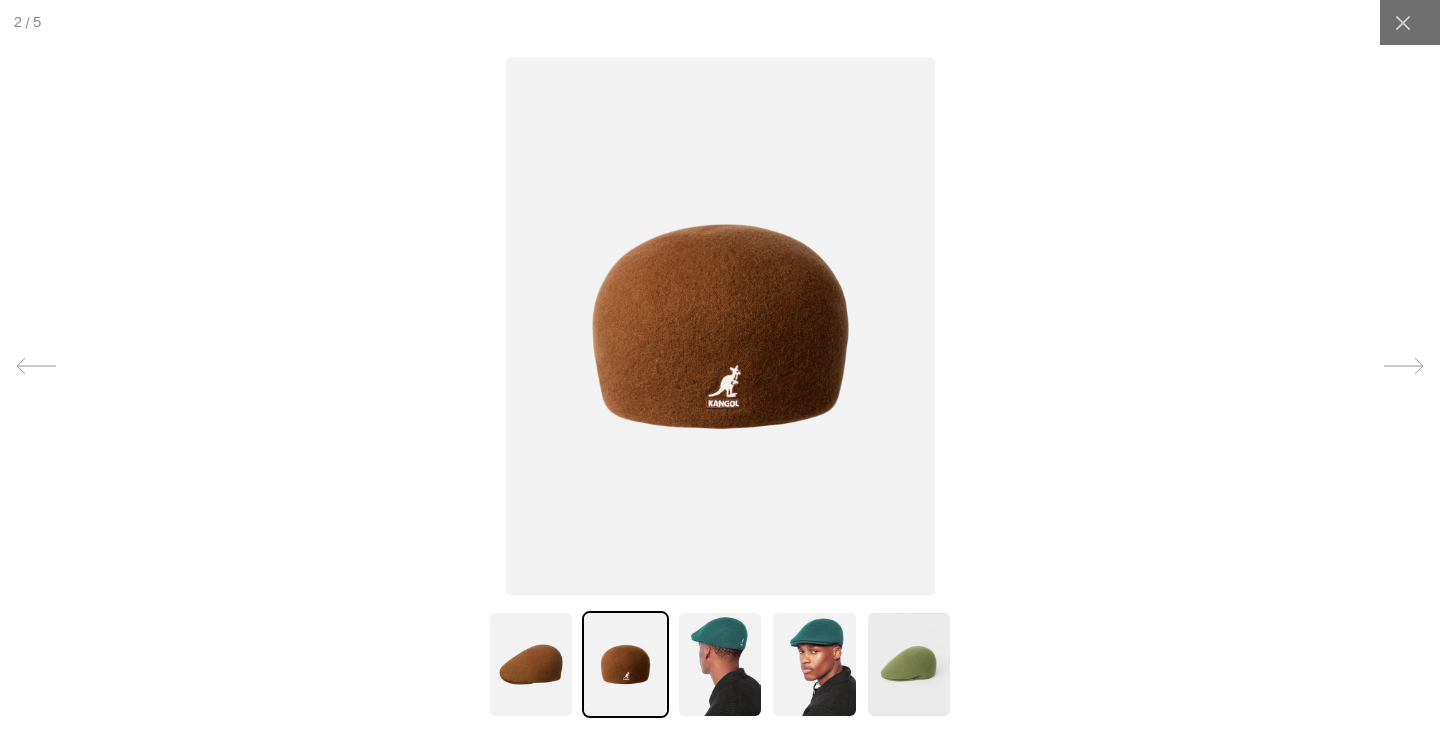 scroll, scrollTop: 0, scrollLeft: 0, axis: both 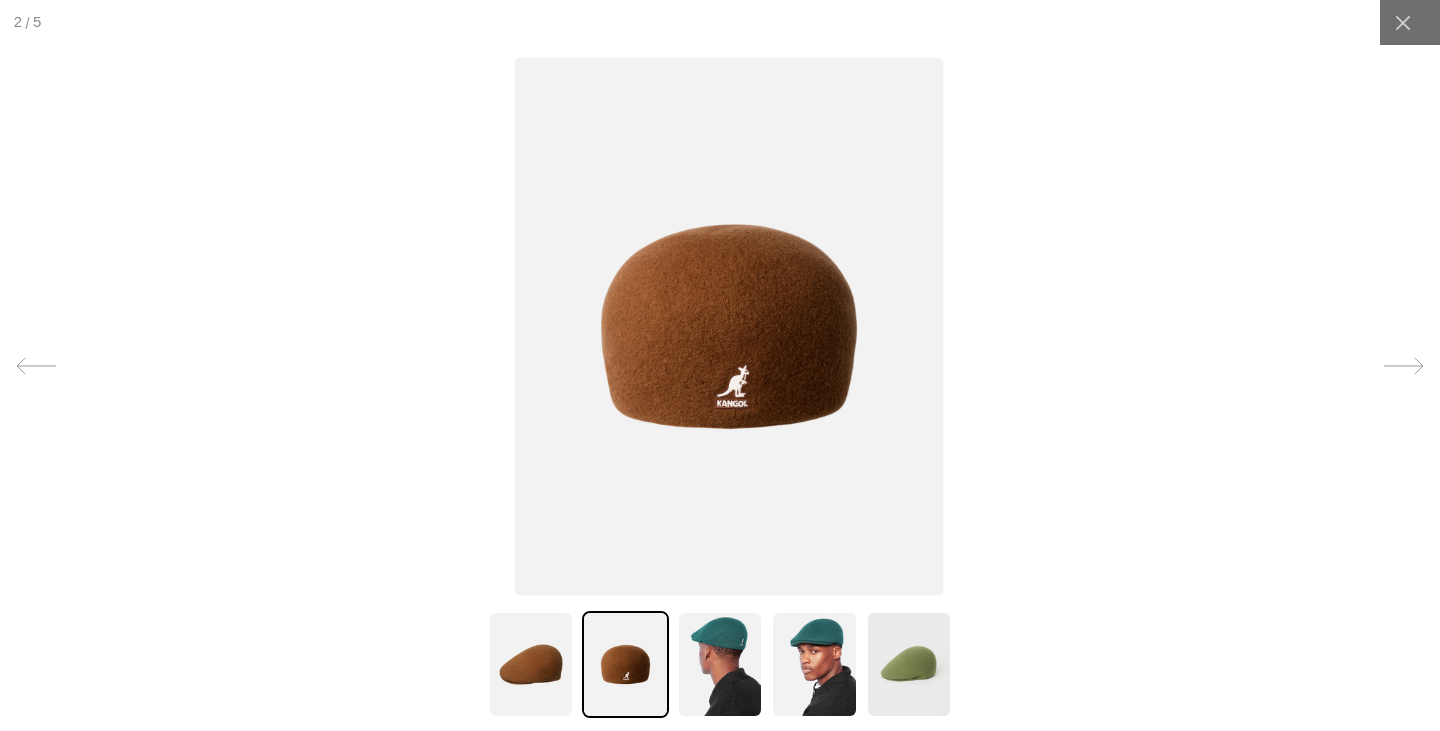 click at bounding box center [728, 326] 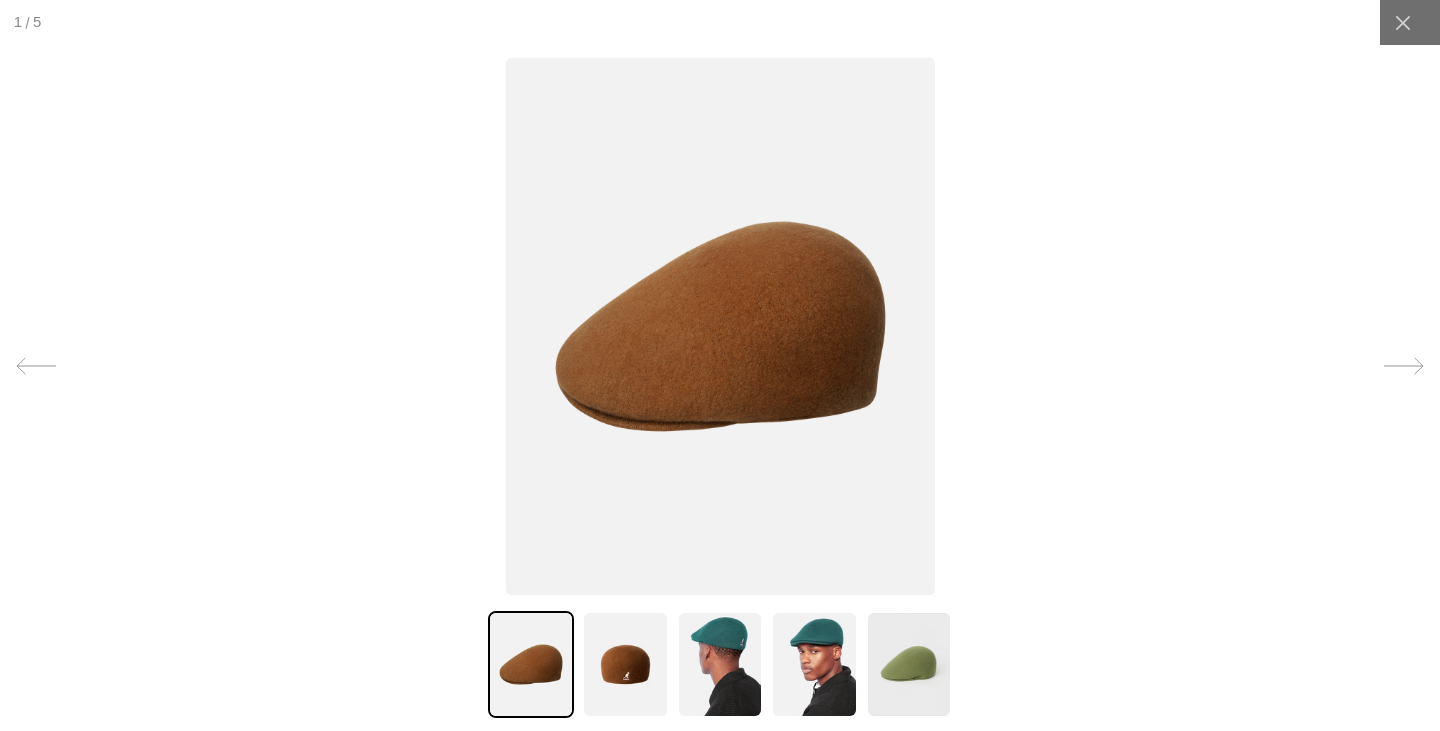 scroll, scrollTop: 0, scrollLeft: 412, axis: horizontal 